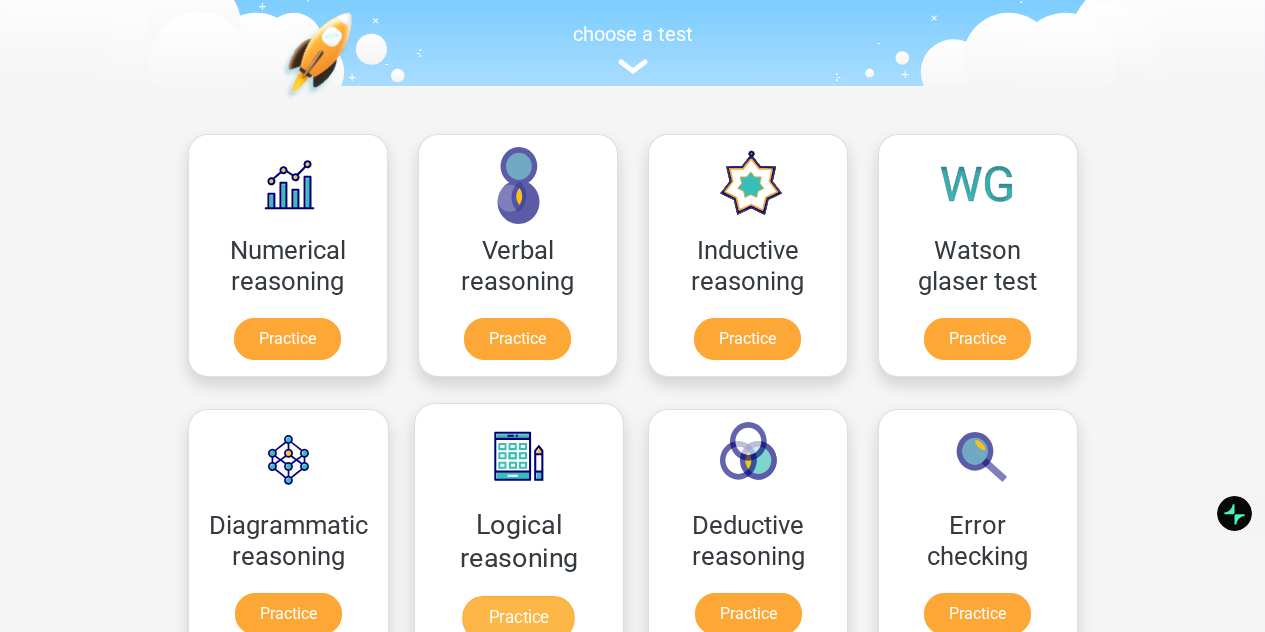 scroll, scrollTop: 400, scrollLeft: 0, axis: vertical 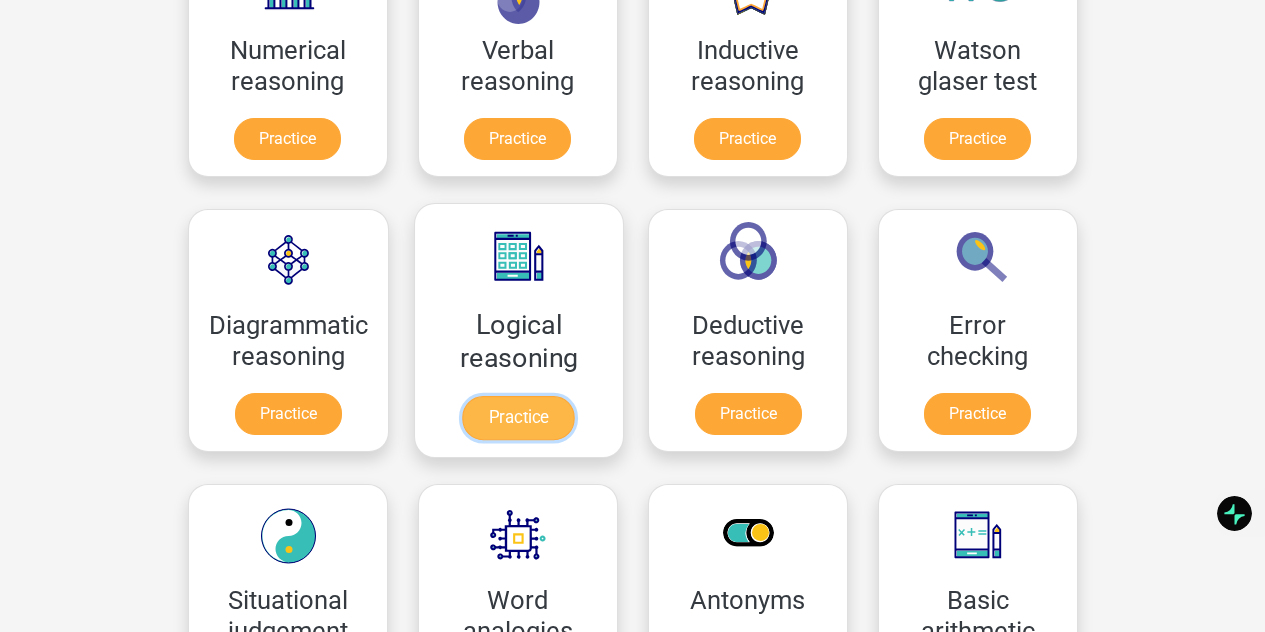 click on "Practice" at bounding box center (518, 418) 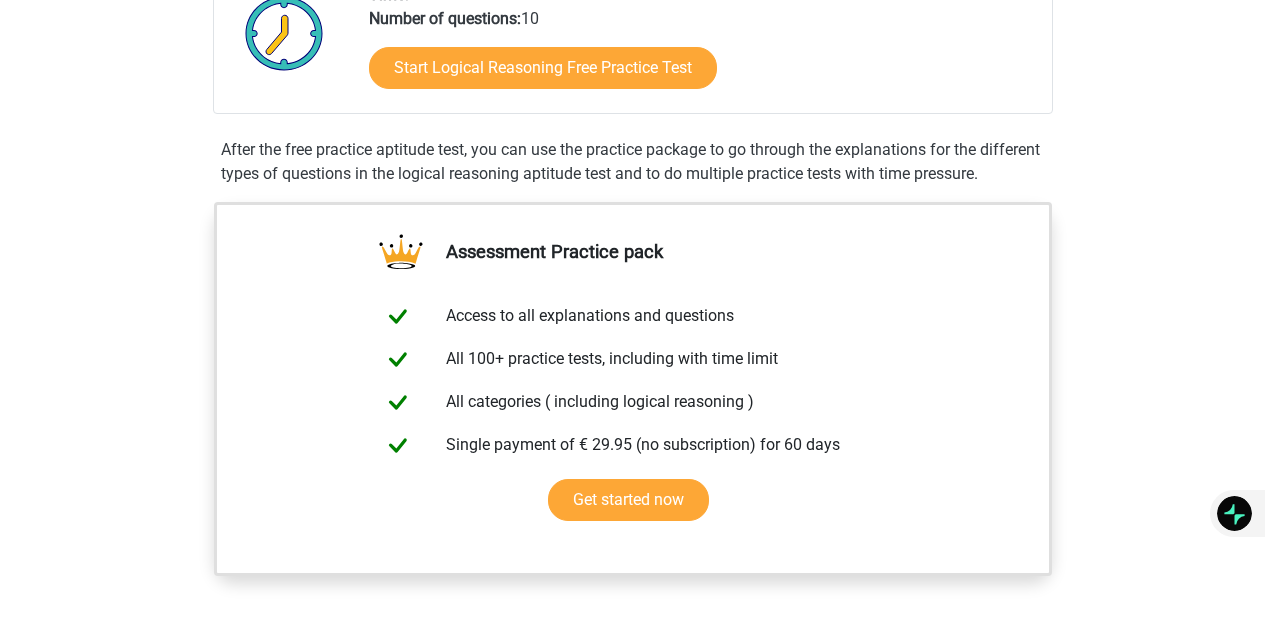 scroll, scrollTop: 200, scrollLeft: 0, axis: vertical 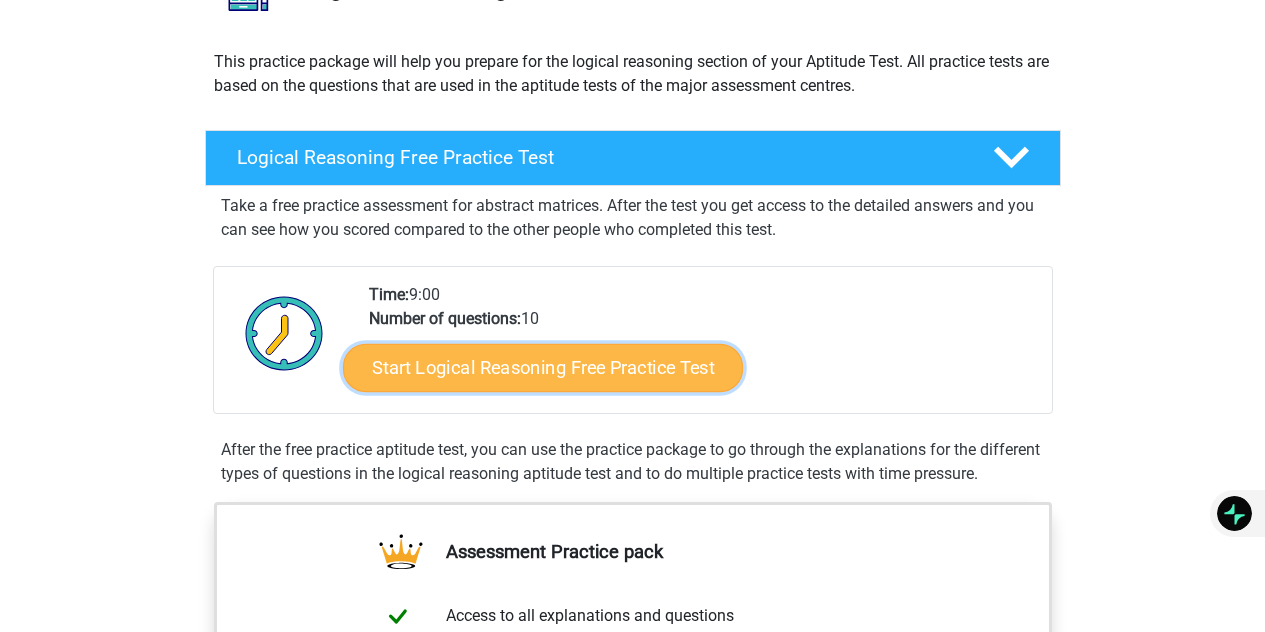 click on "Start Logical Reasoning
Free Practice Test" at bounding box center (543, 367) 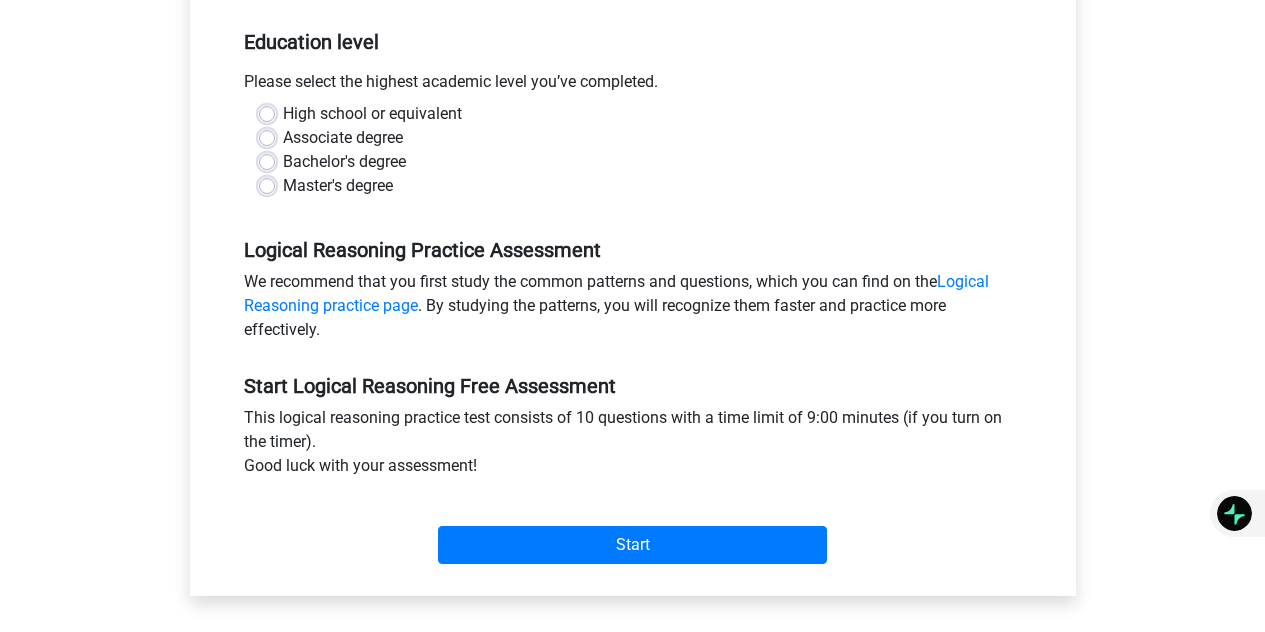 scroll, scrollTop: 300, scrollLeft: 0, axis: vertical 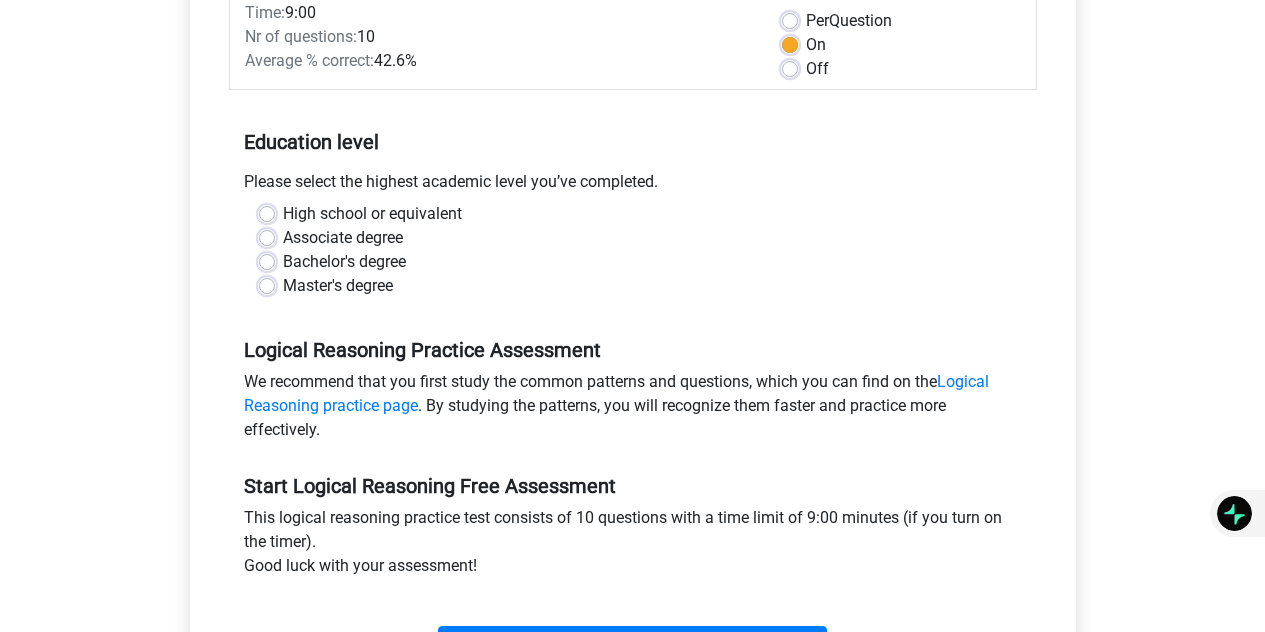 click on "Bachelor's degree" at bounding box center [344, 262] 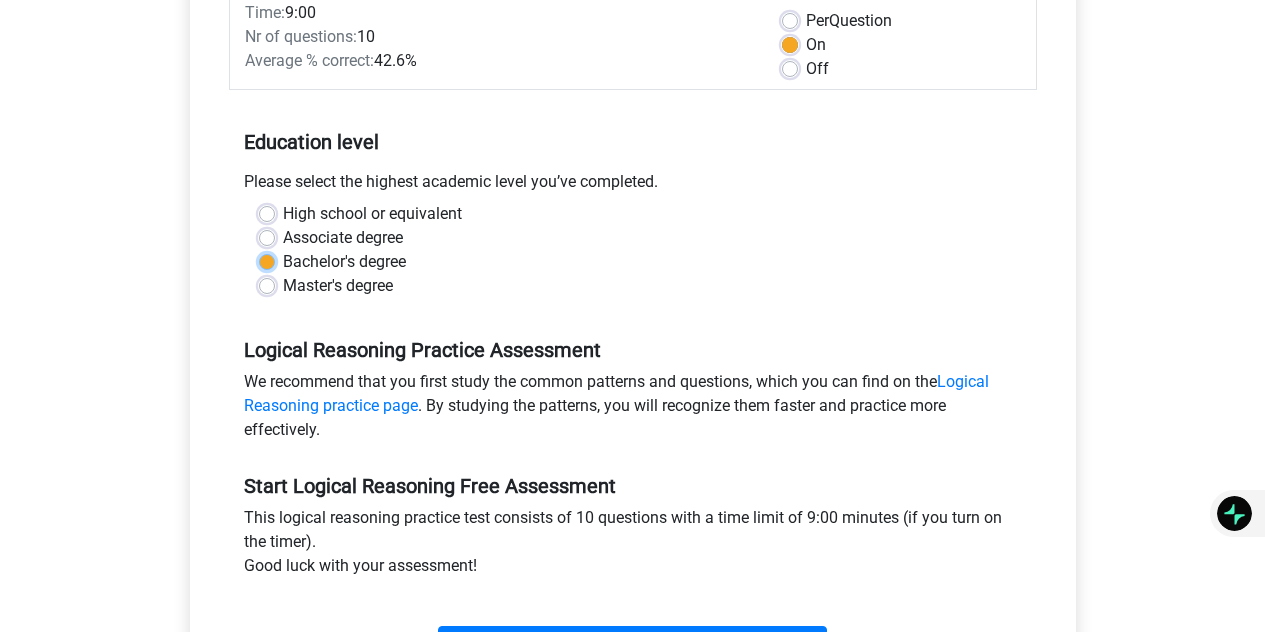 click on "Bachelor's degree" at bounding box center (267, 260) 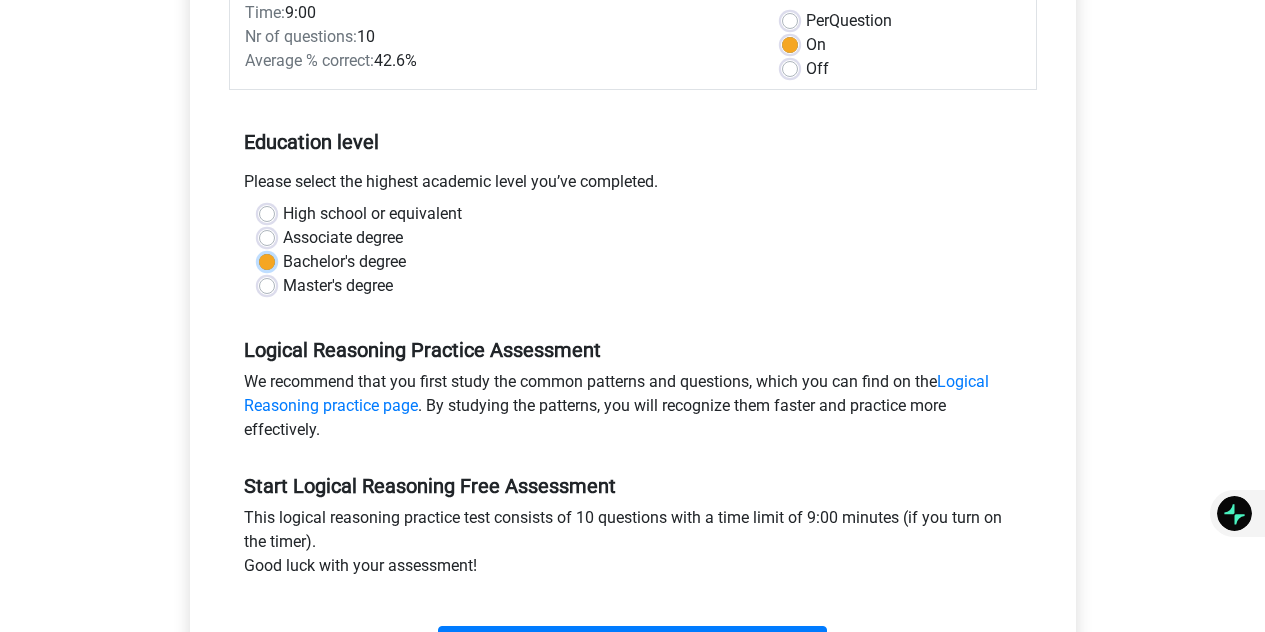scroll, scrollTop: 500, scrollLeft: 0, axis: vertical 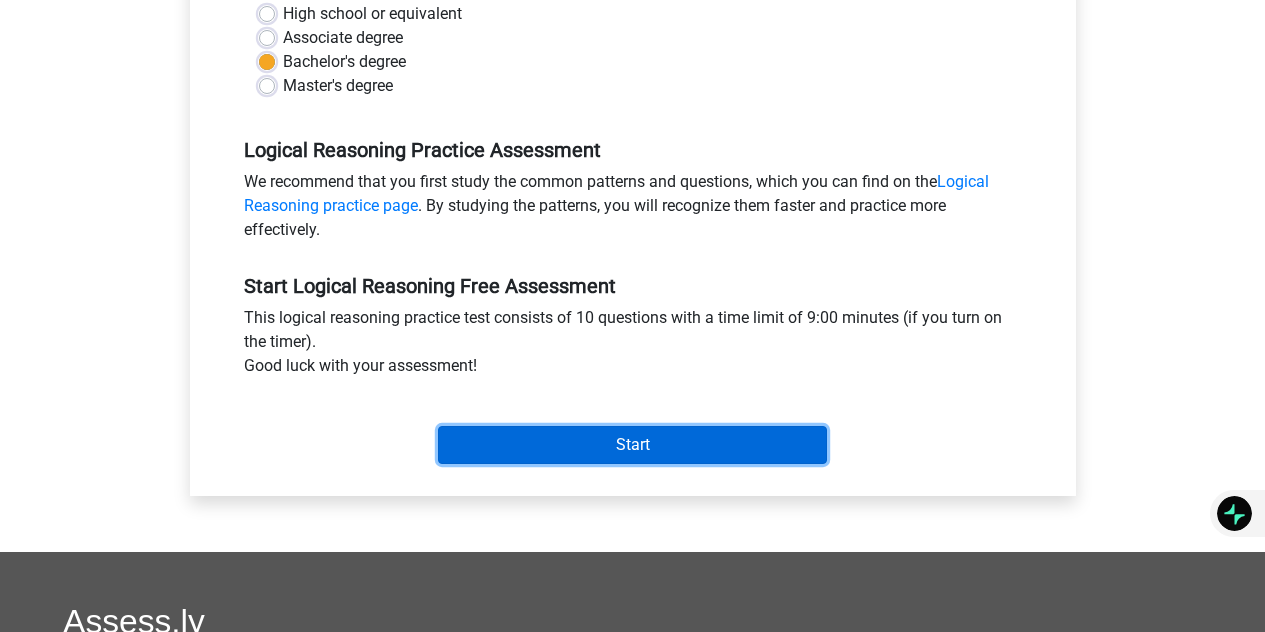 click on "Start" at bounding box center [632, 445] 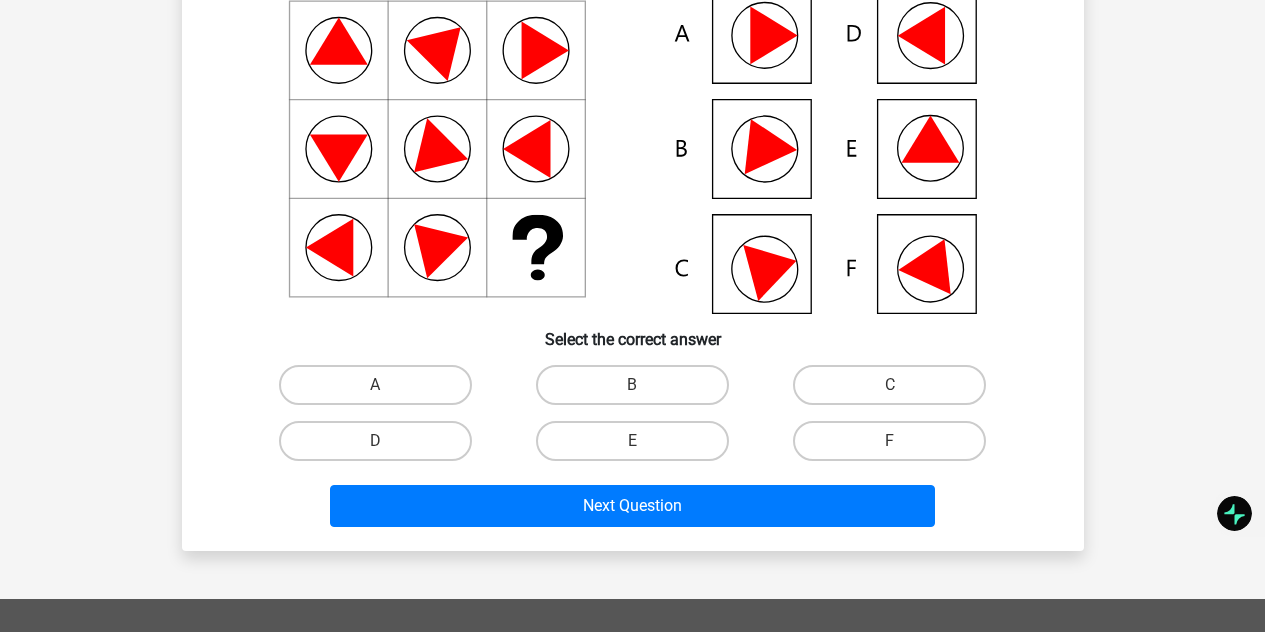 scroll, scrollTop: 100, scrollLeft: 0, axis: vertical 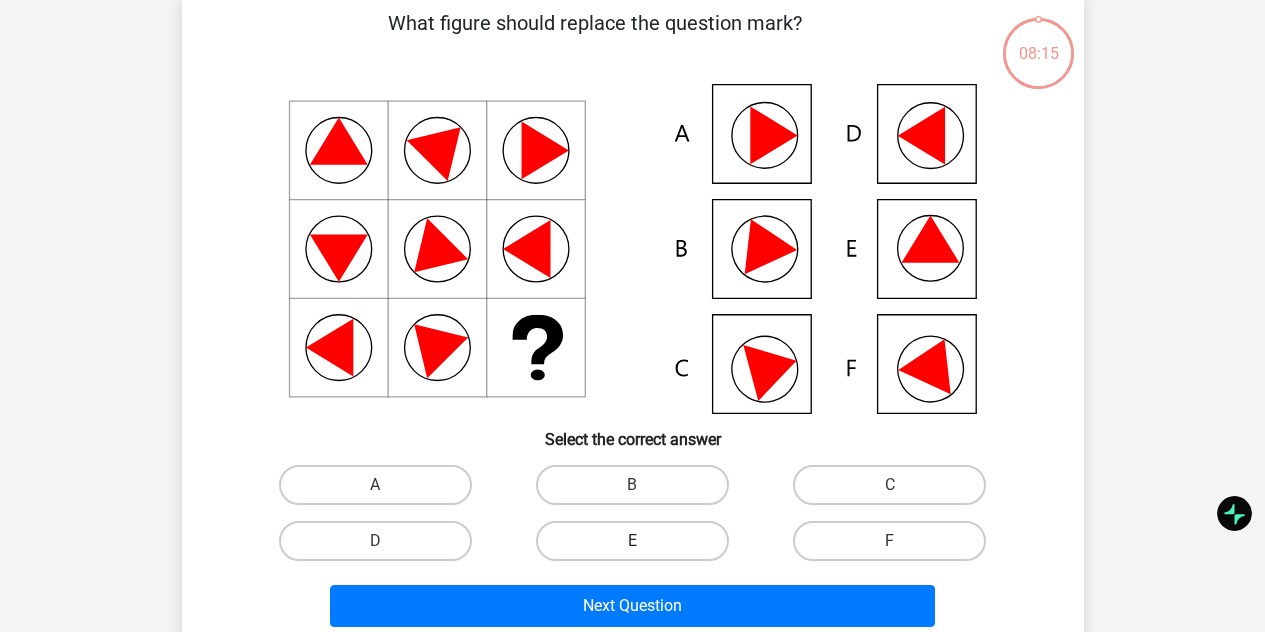 click on "E" at bounding box center (632, 541) 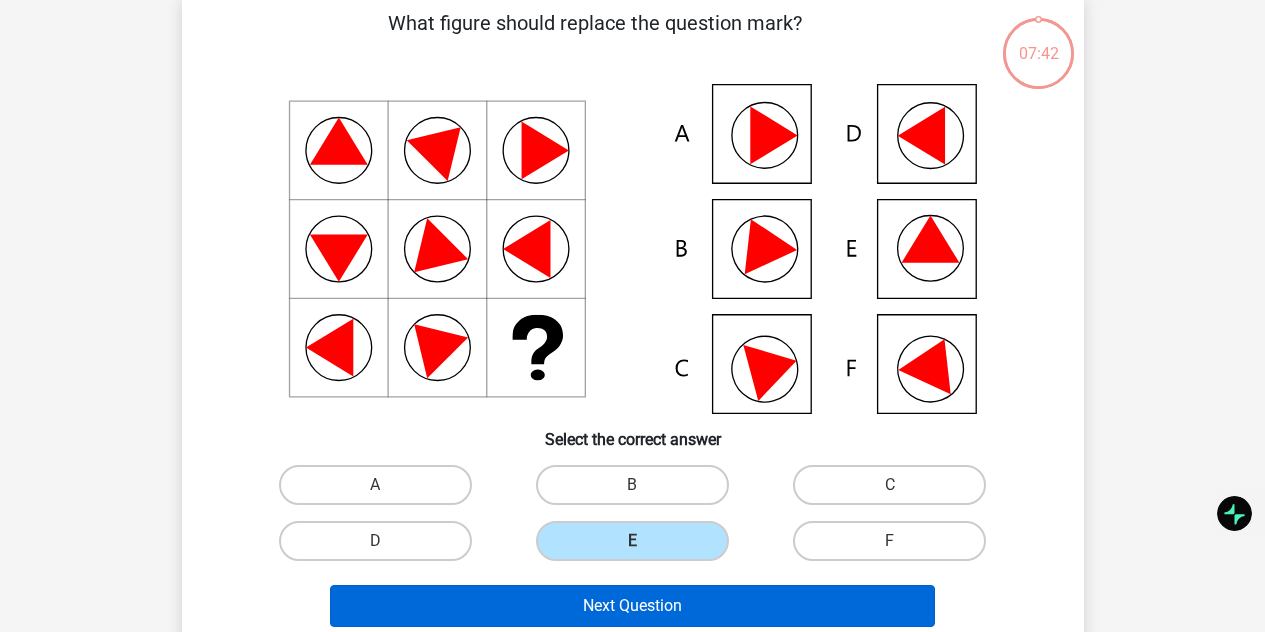 scroll, scrollTop: 400, scrollLeft: 0, axis: vertical 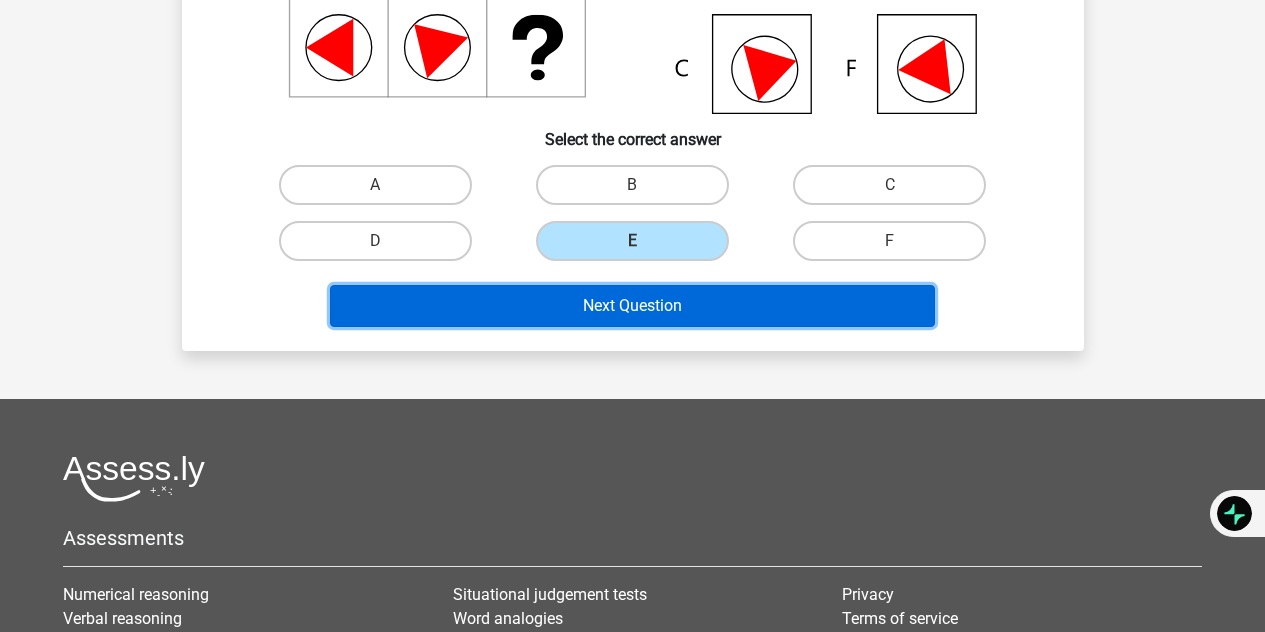 click on "Next Question" at bounding box center [632, 306] 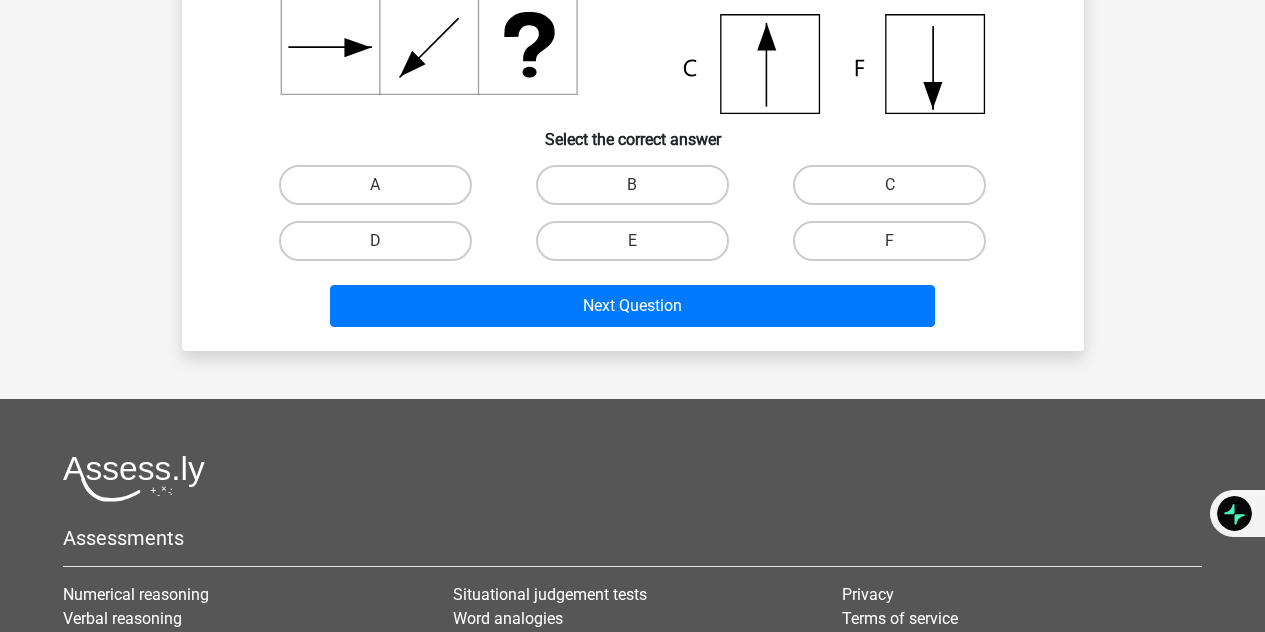 scroll, scrollTop: 92, scrollLeft: 0, axis: vertical 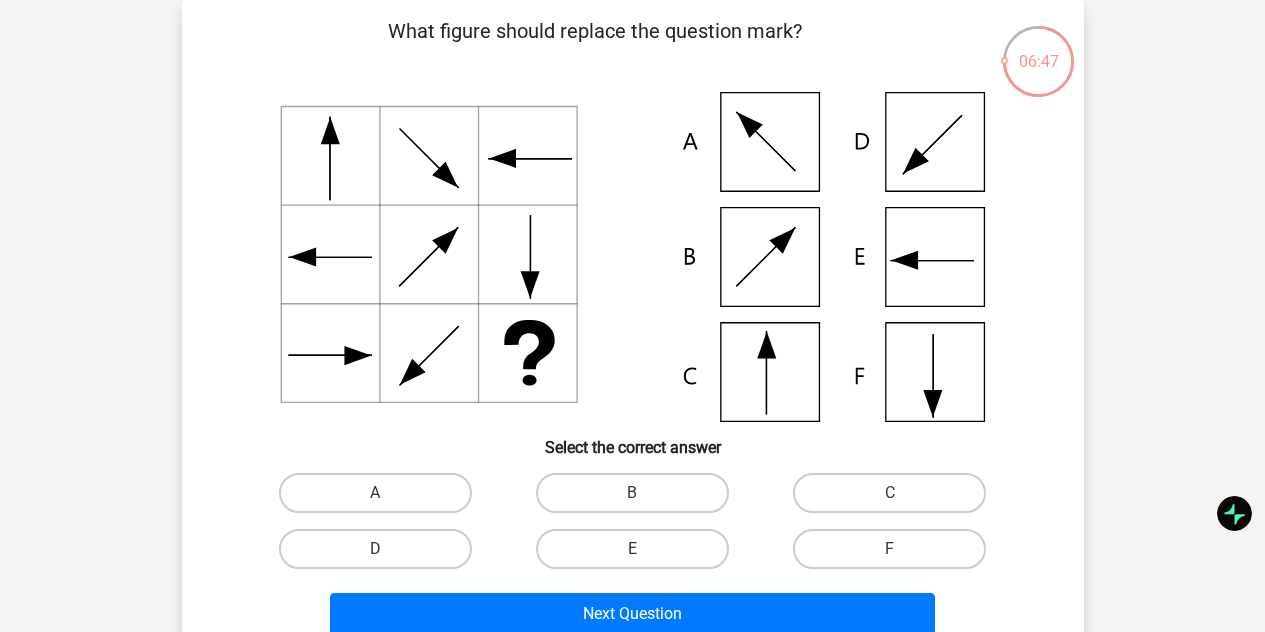 click on "C" at bounding box center (896, 499) 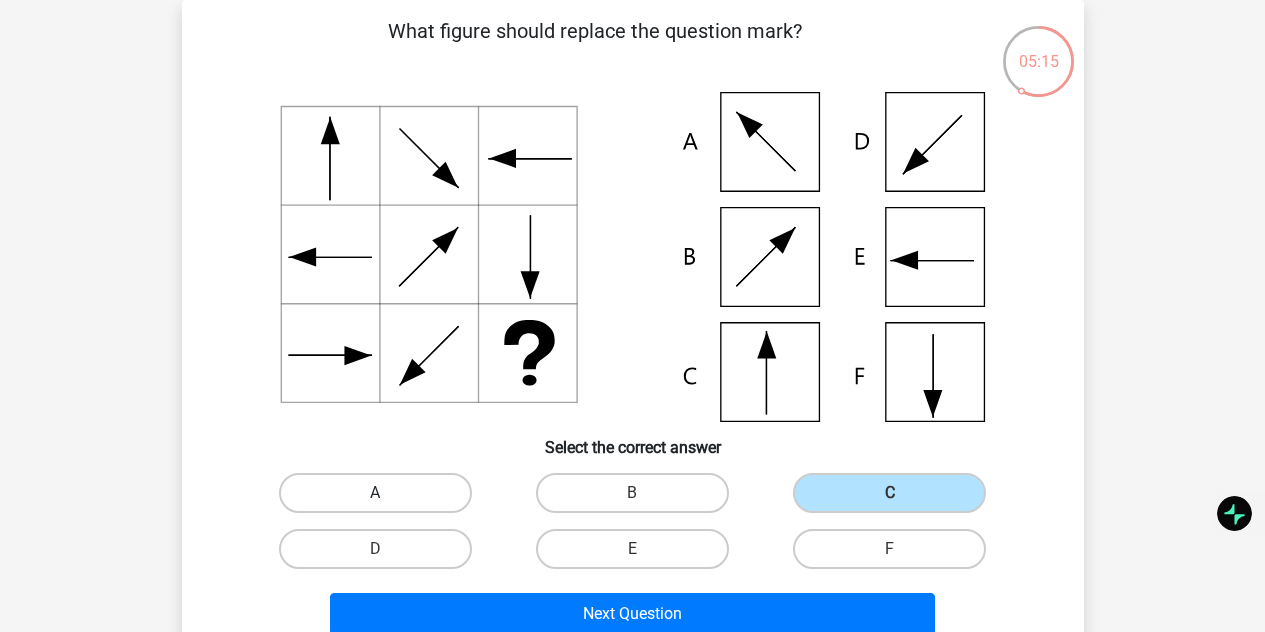 click on "A" at bounding box center (375, 493) 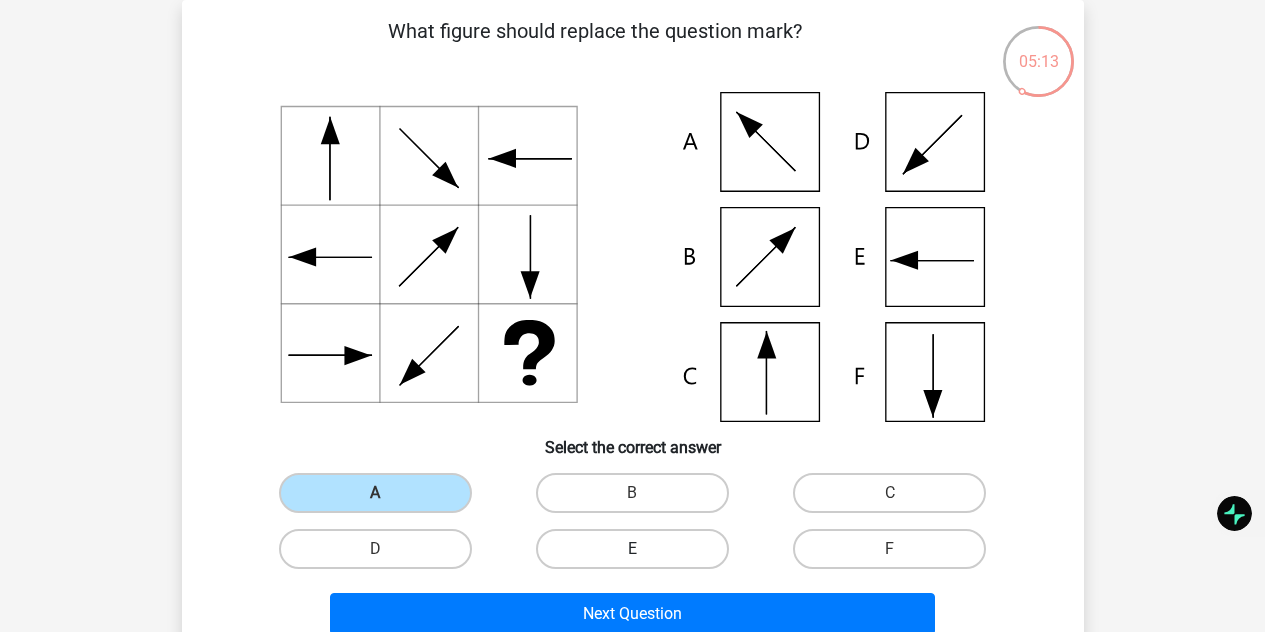 scroll, scrollTop: 292, scrollLeft: 0, axis: vertical 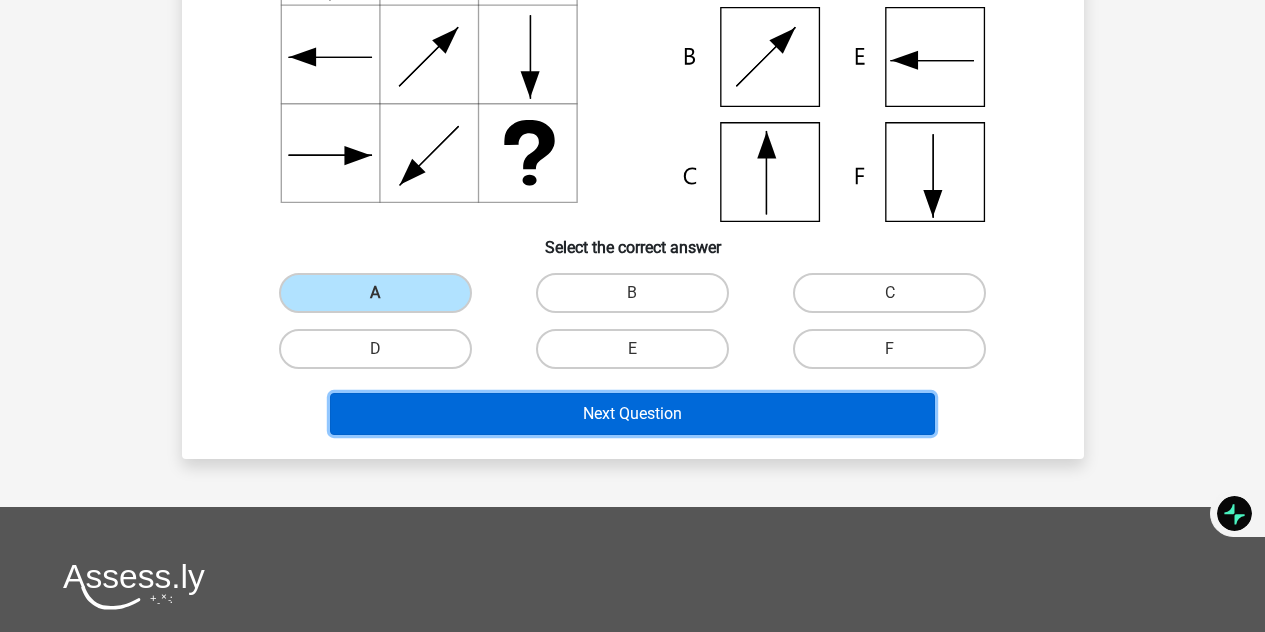 click on "Next Question" at bounding box center (632, 414) 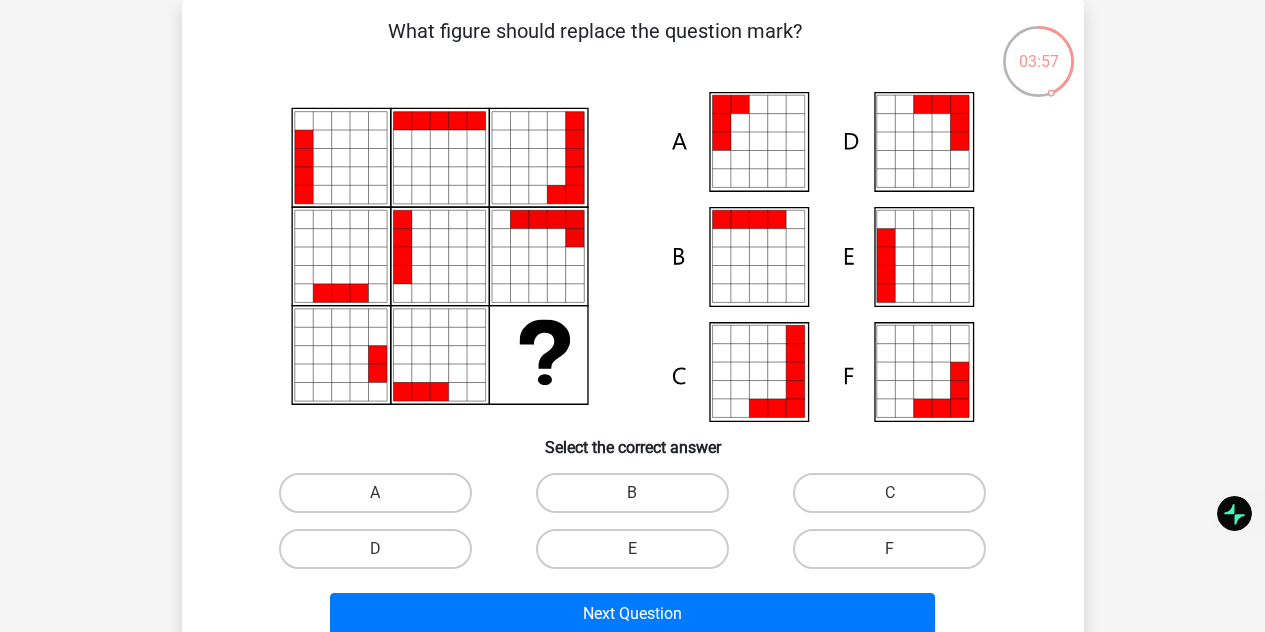 scroll, scrollTop: 192, scrollLeft: 0, axis: vertical 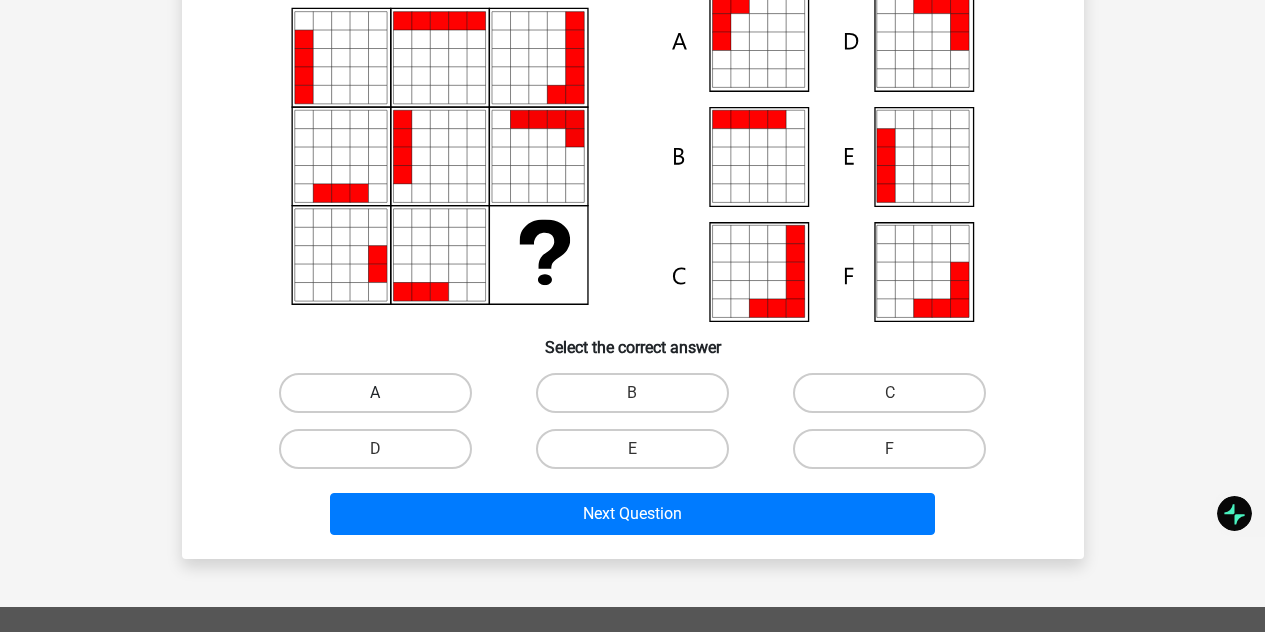 click on "A" at bounding box center (375, 393) 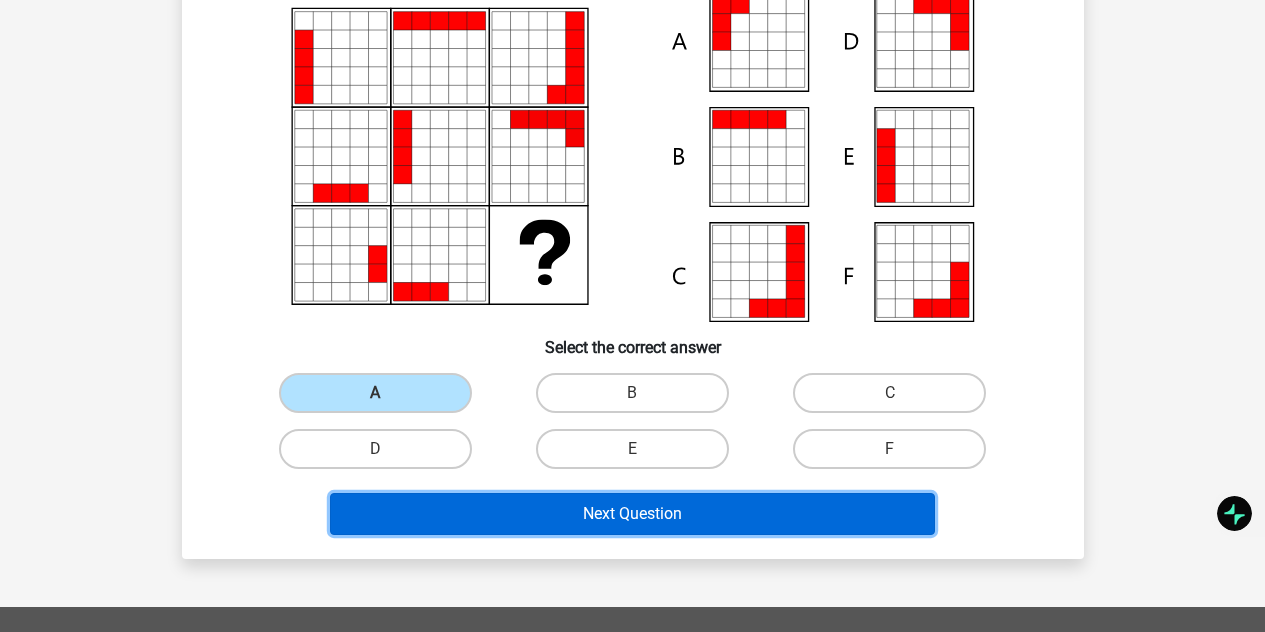 click on "Next Question" at bounding box center (632, 514) 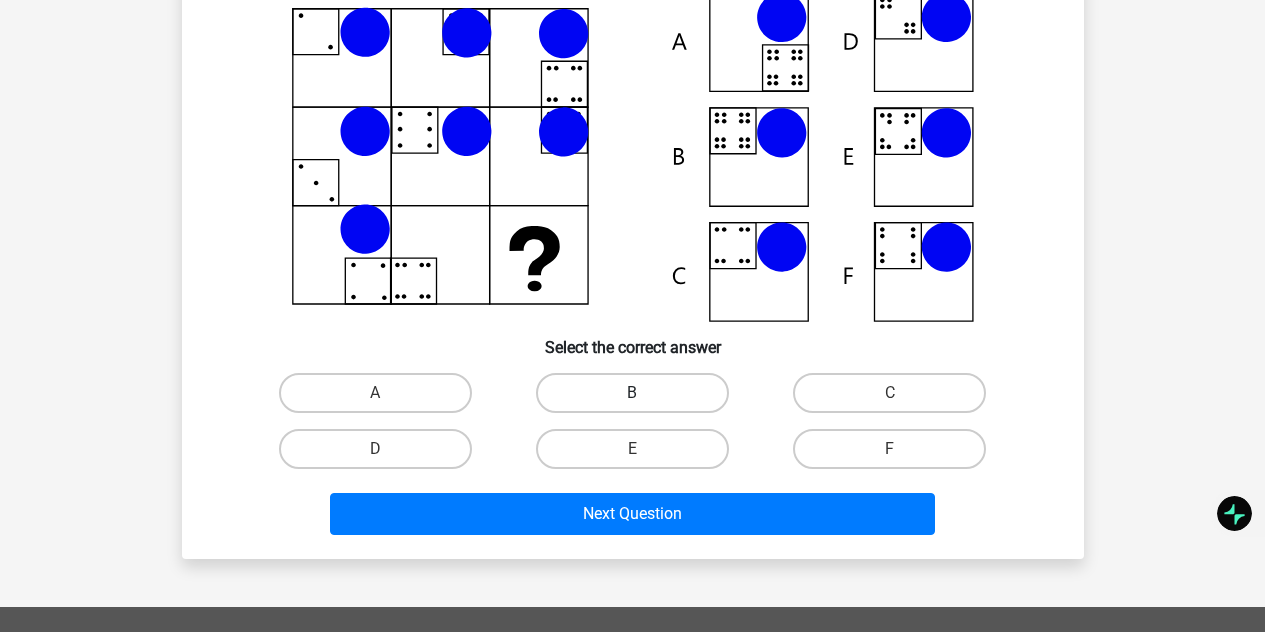 scroll, scrollTop: 92, scrollLeft: 0, axis: vertical 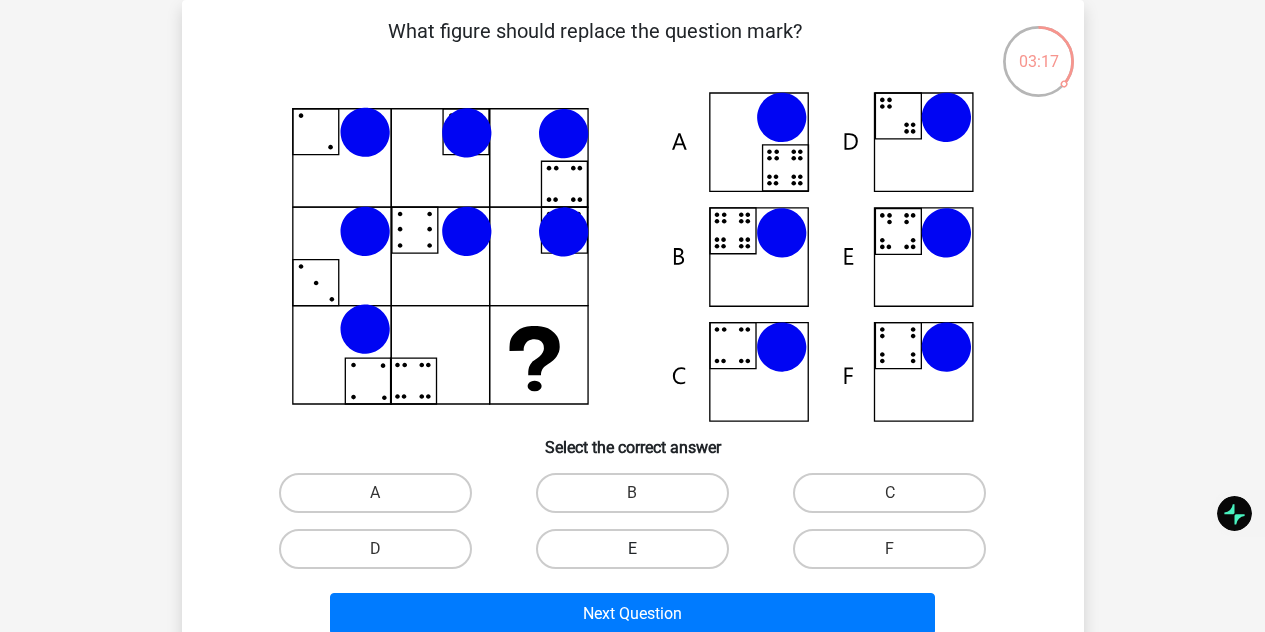 click on "E" at bounding box center (632, 549) 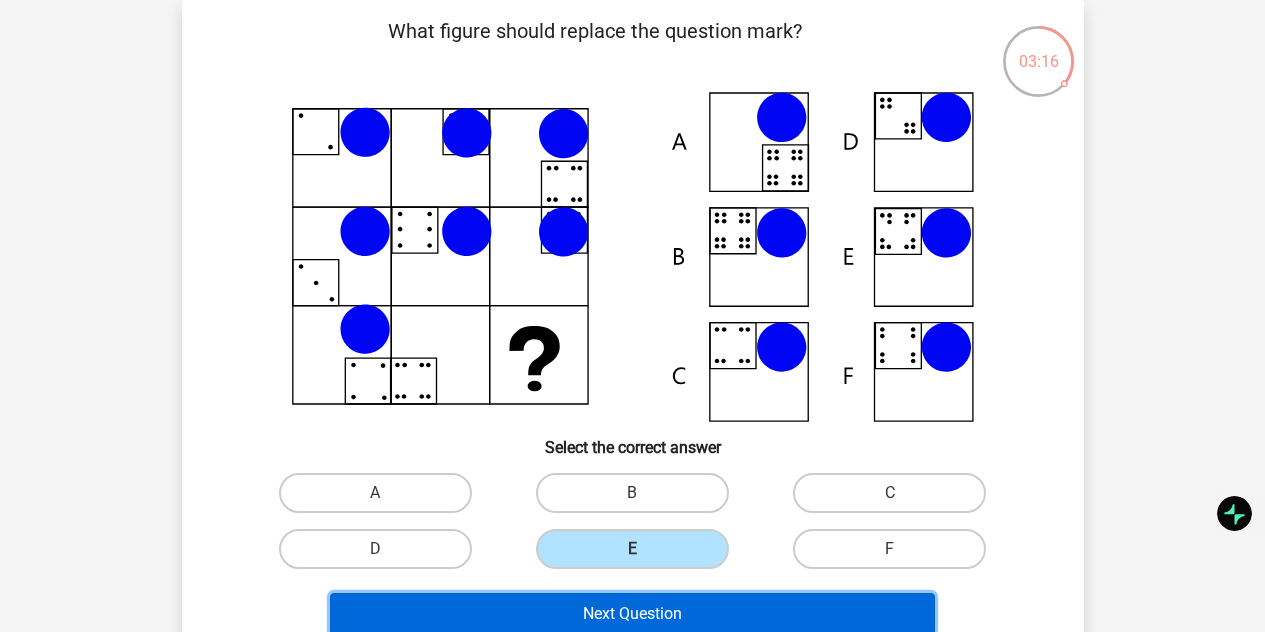 click on "Next Question" at bounding box center [632, 614] 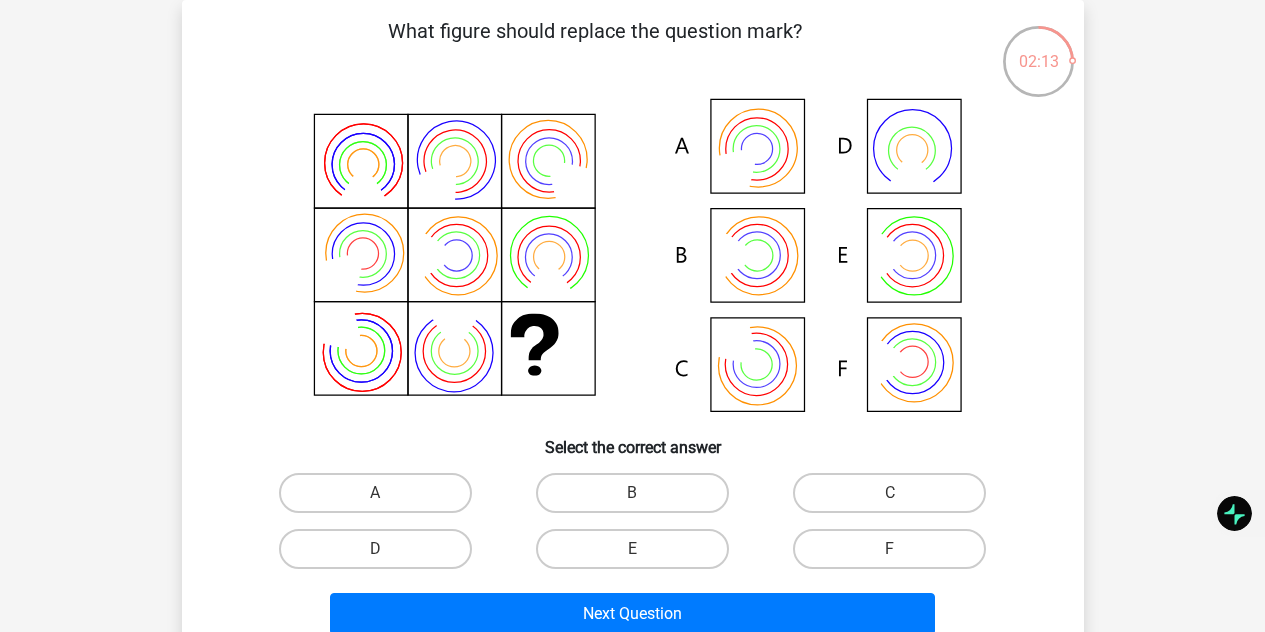 click on "E" at bounding box center [638, 555] 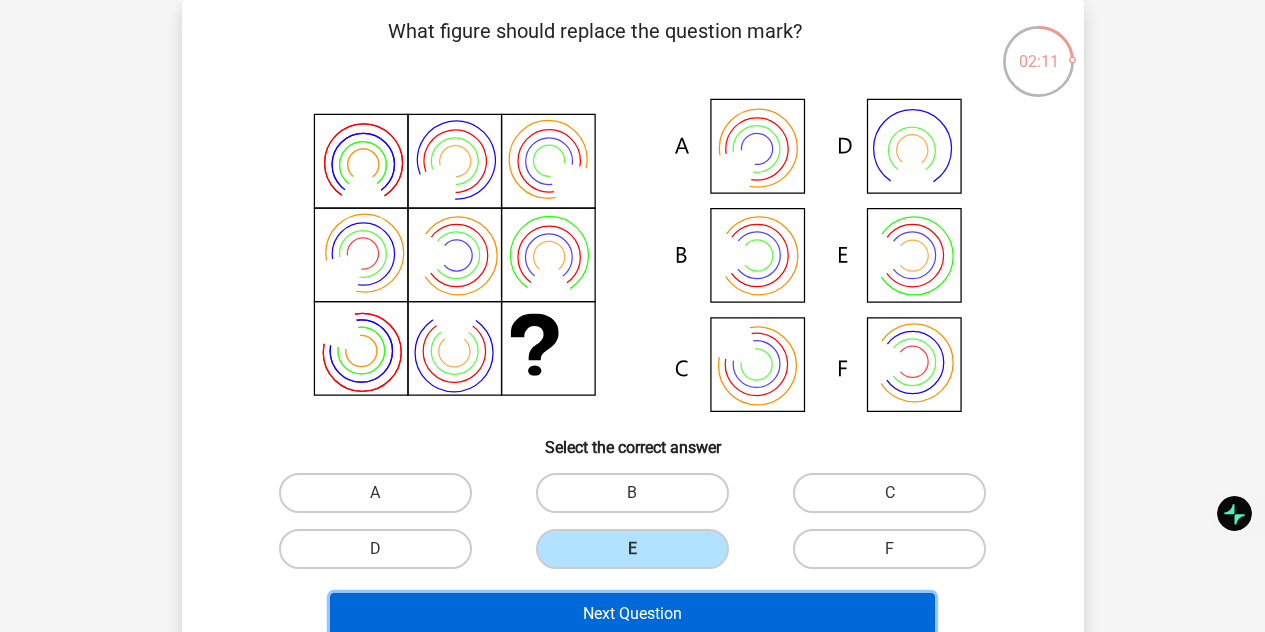 click on "Next Question" at bounding box center (632, 614) 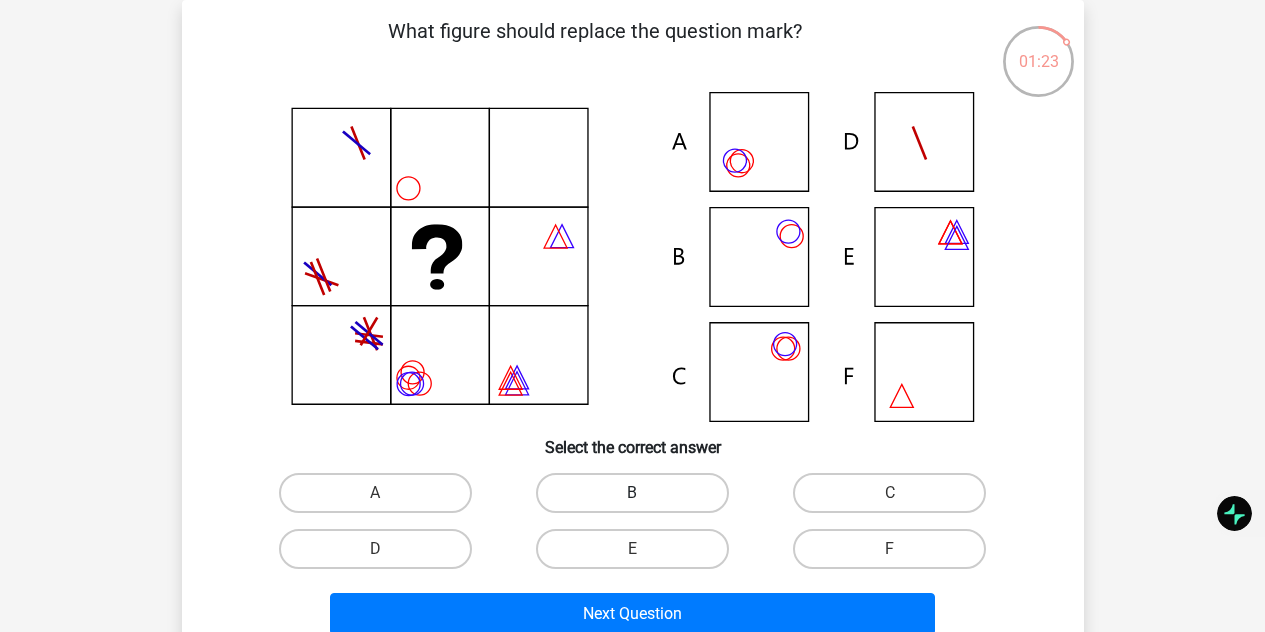 click on "B" at bounding box center [632, 493] 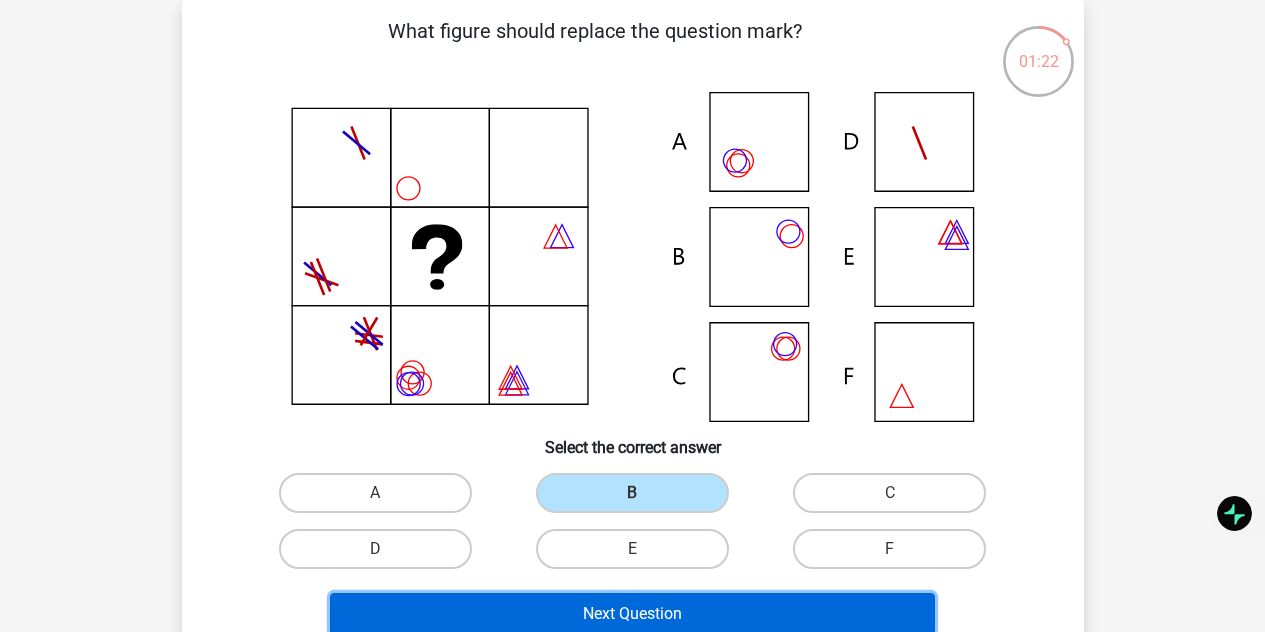 click on "Next Question" at bounding box center [632, 614] 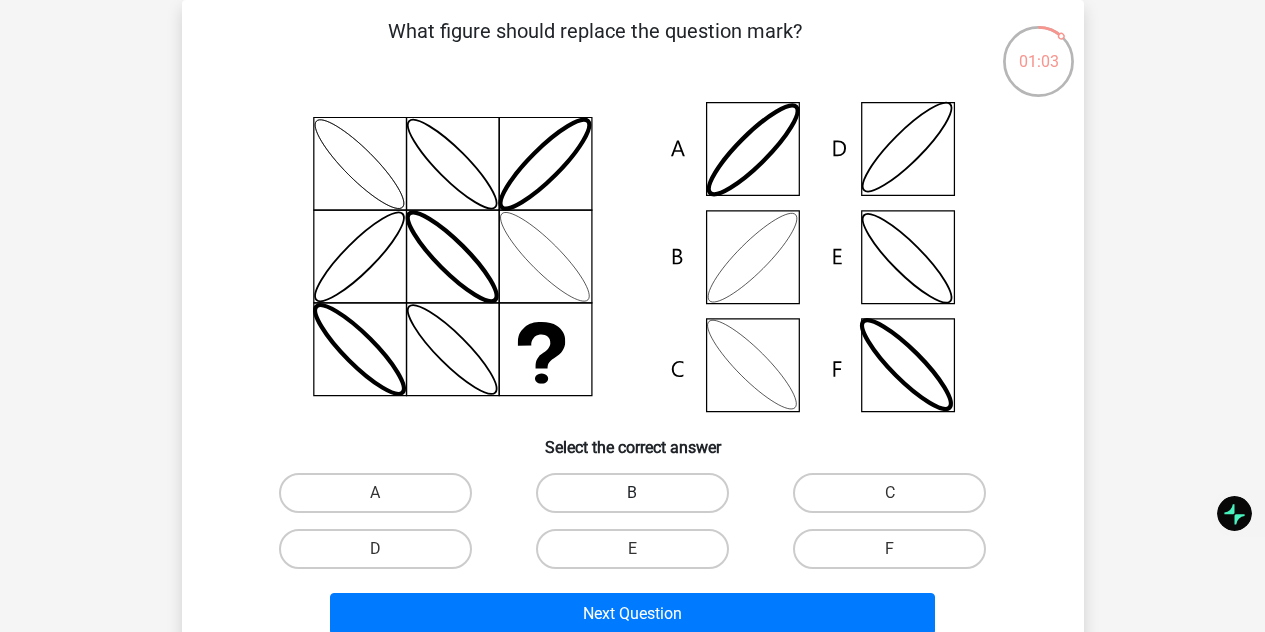 click on "B" at bounding box center (632, 493) 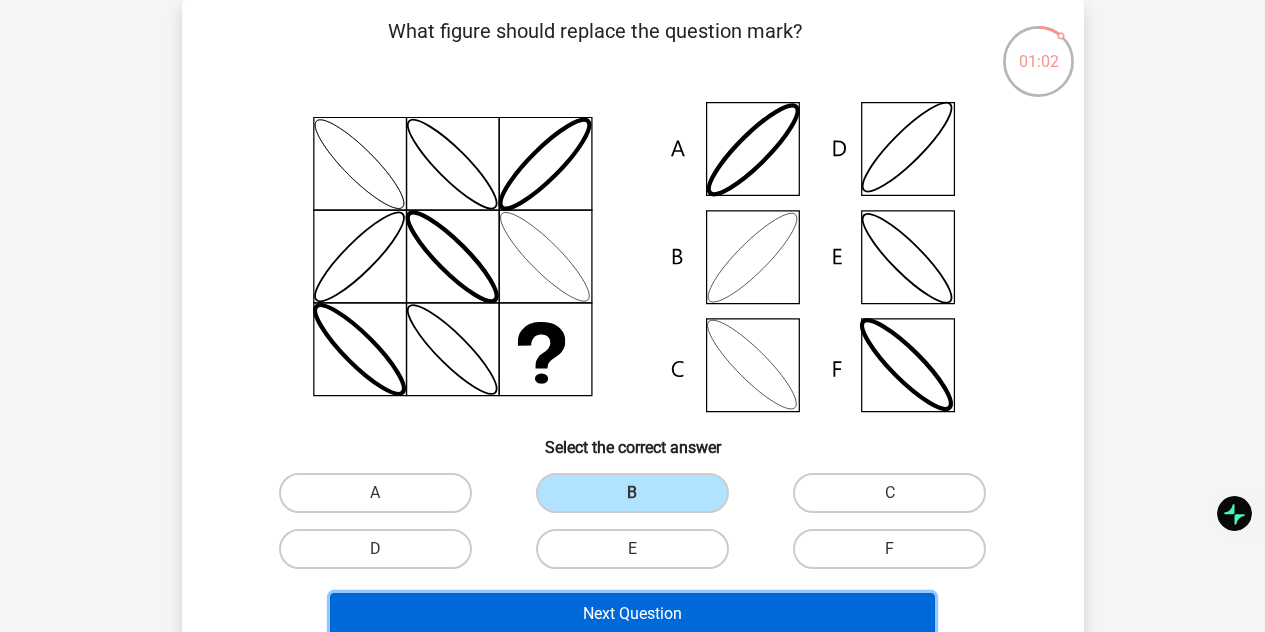 click on "Next Question" at bounding box center [632, 614] 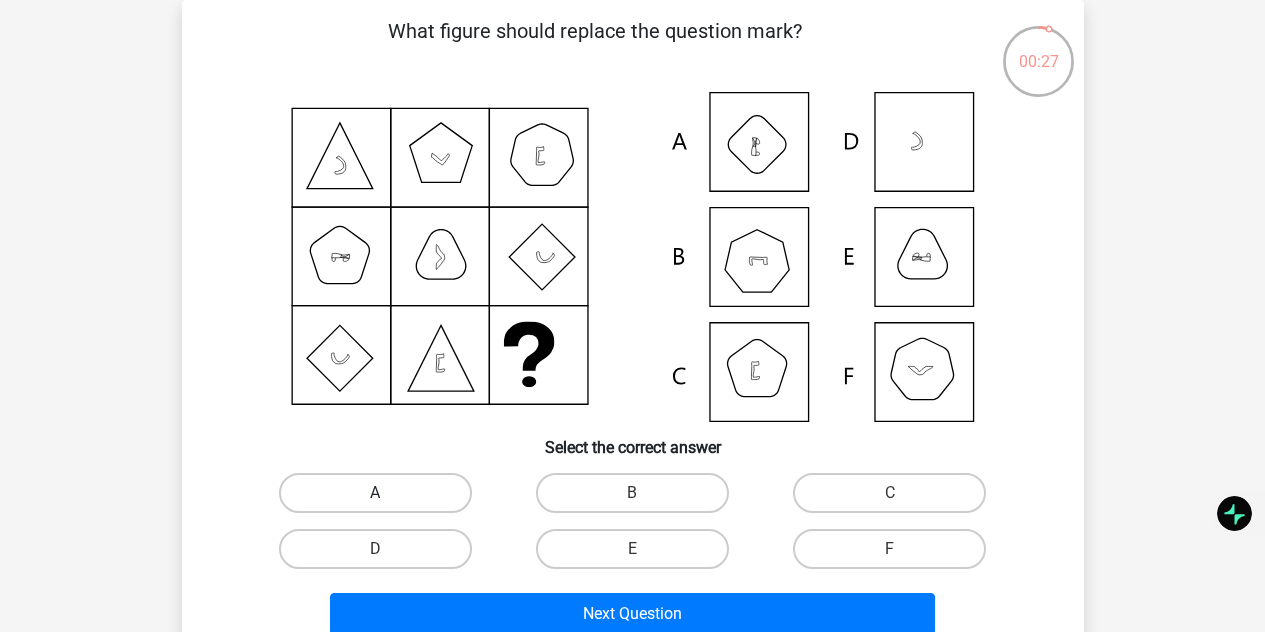 click on "A" at bounding box center [375, 493] 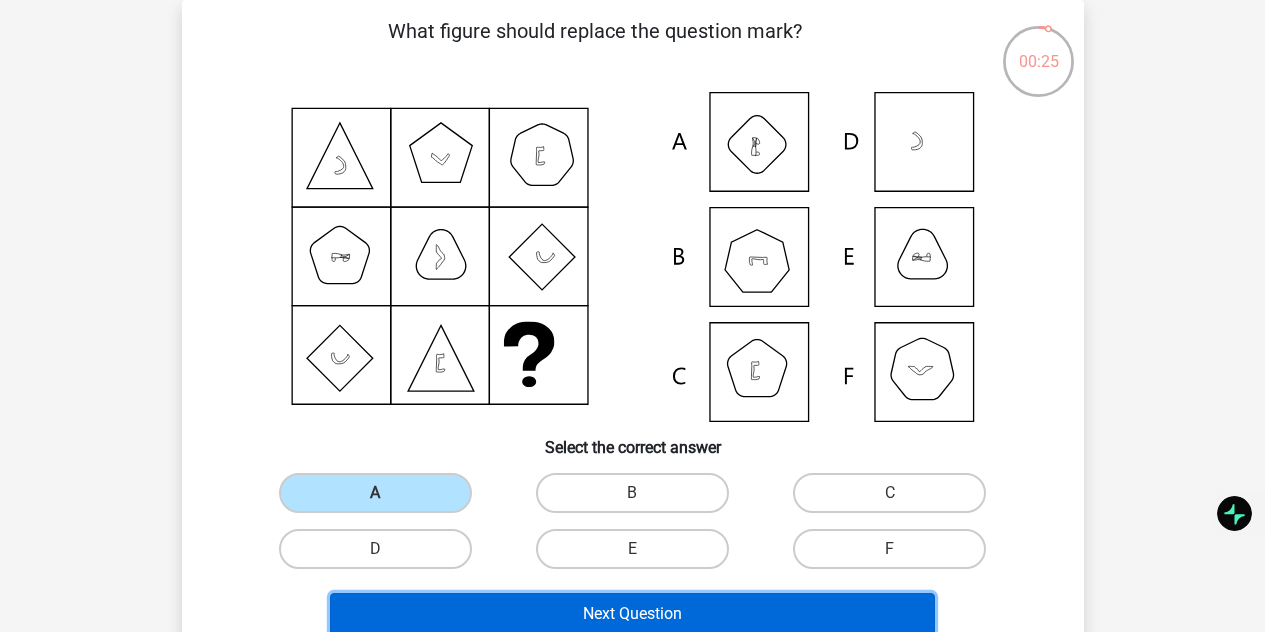 click on "Next Question" at bounding box center [632, 614] 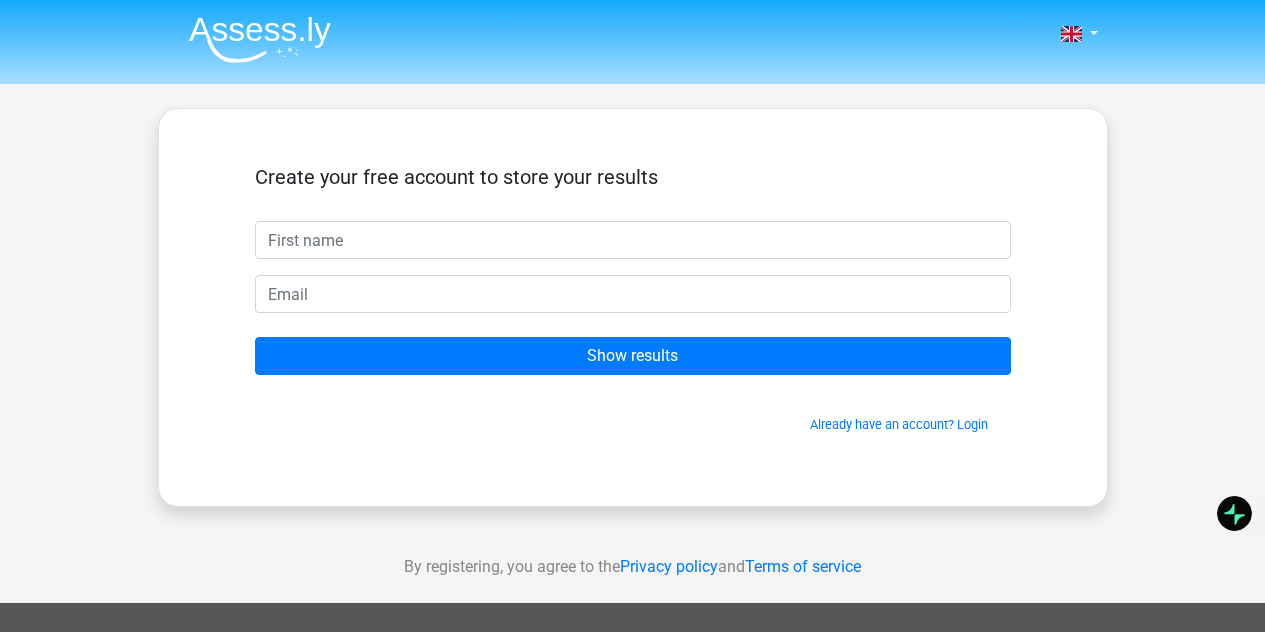 scroll, scrollTop: 0, scrollLeft: 0, axis: both 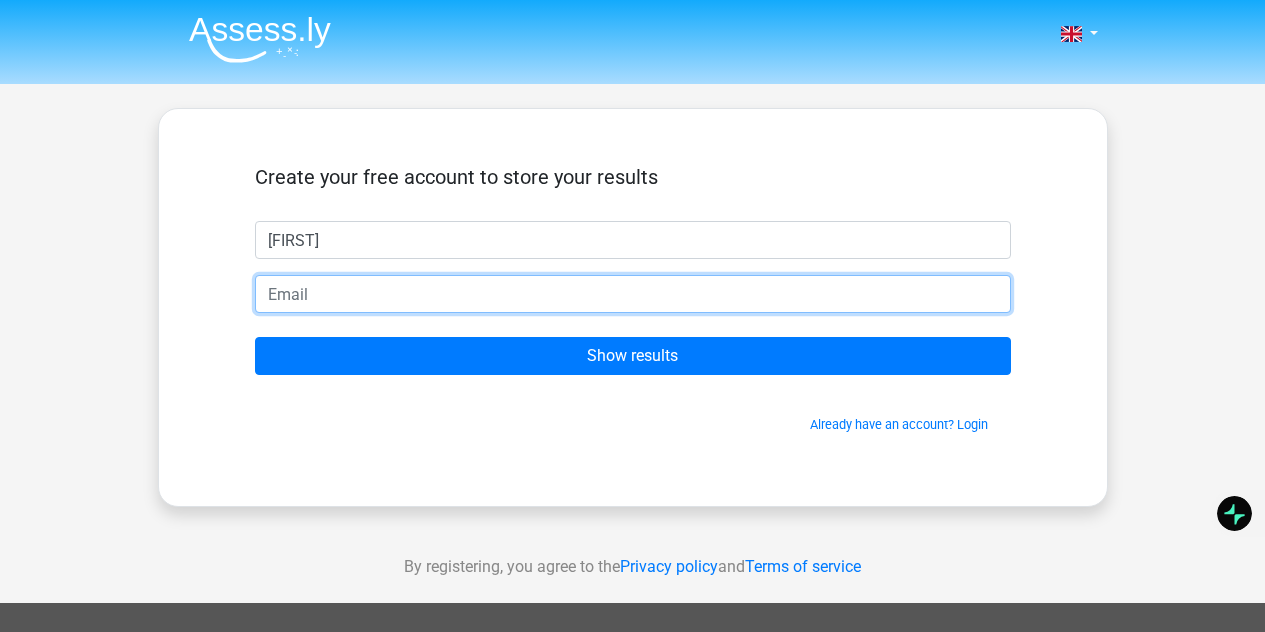 click at bounding box center (633, 294) 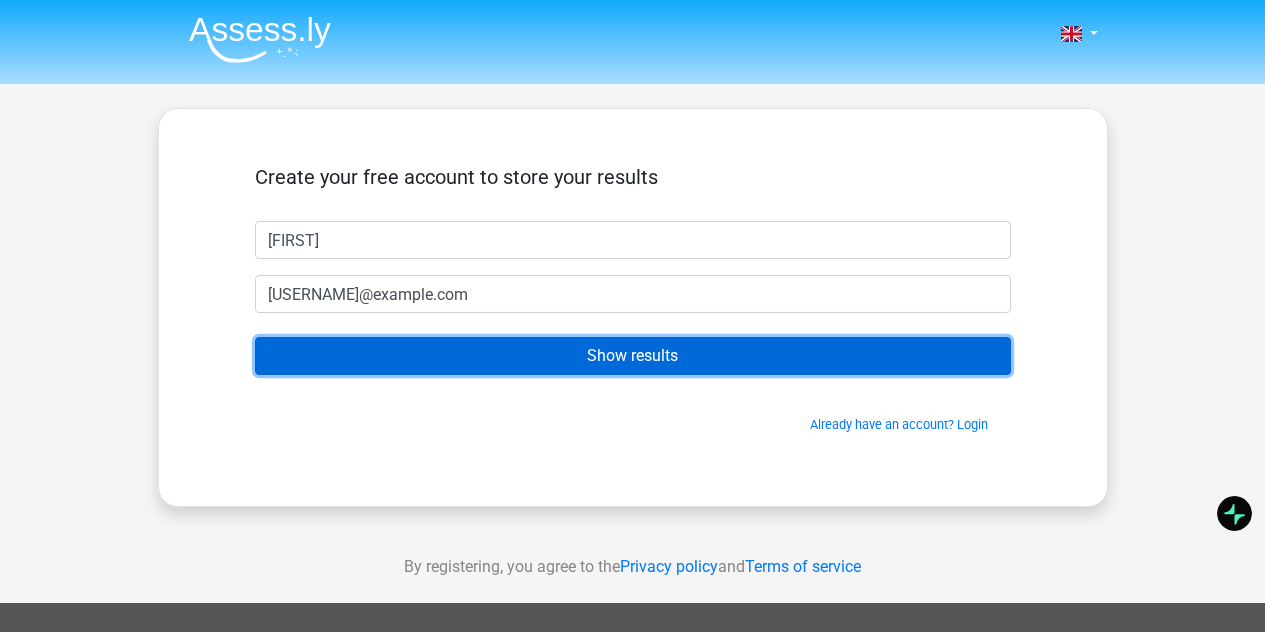 click on "Show results" at bounding box center (633, 356) 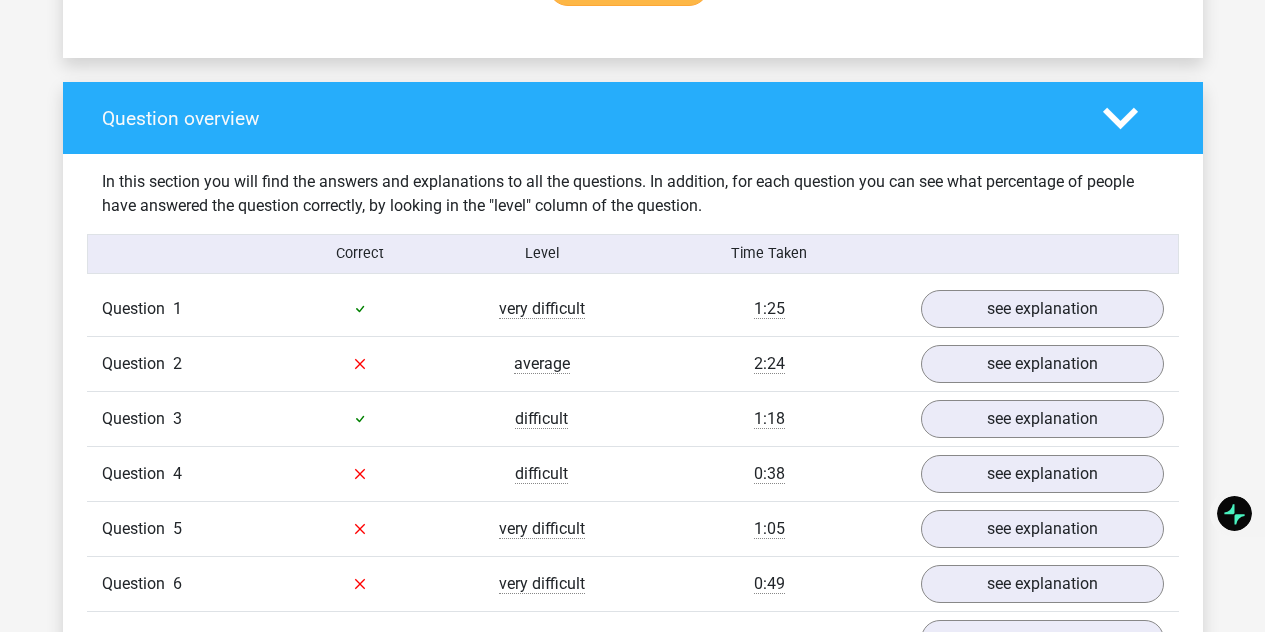 scroll, scrollTop: 1500, scrollLeft: 0, axis: vertical 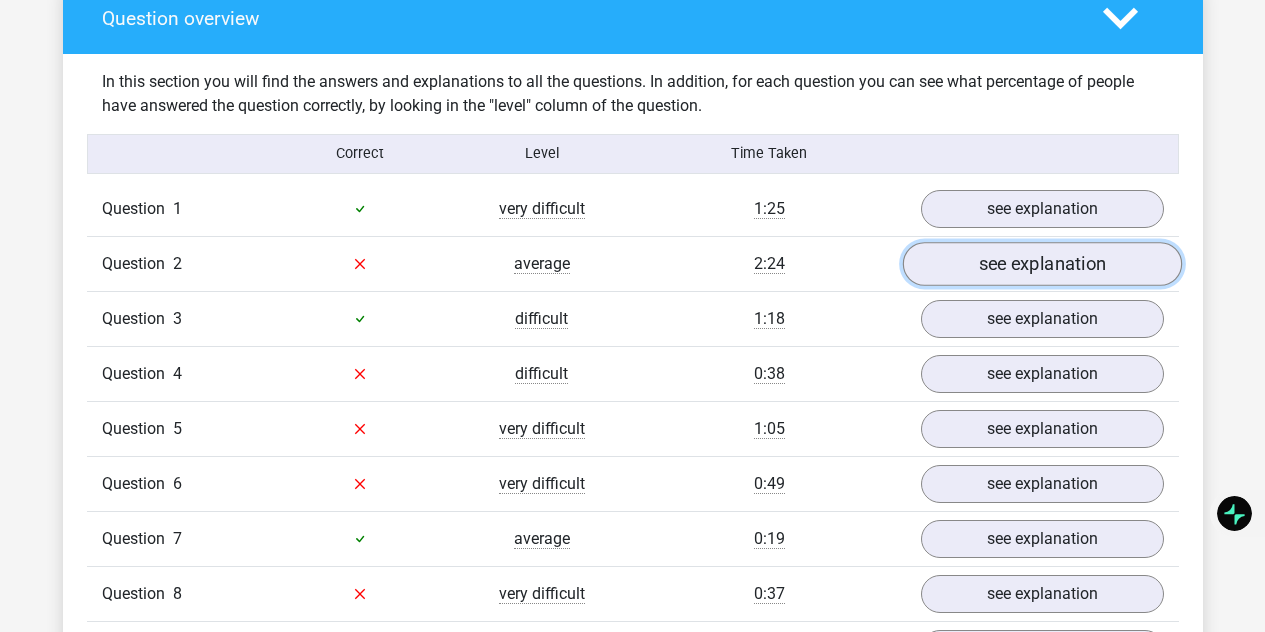 click on "see explanation" at bounding box center [1041, 264] 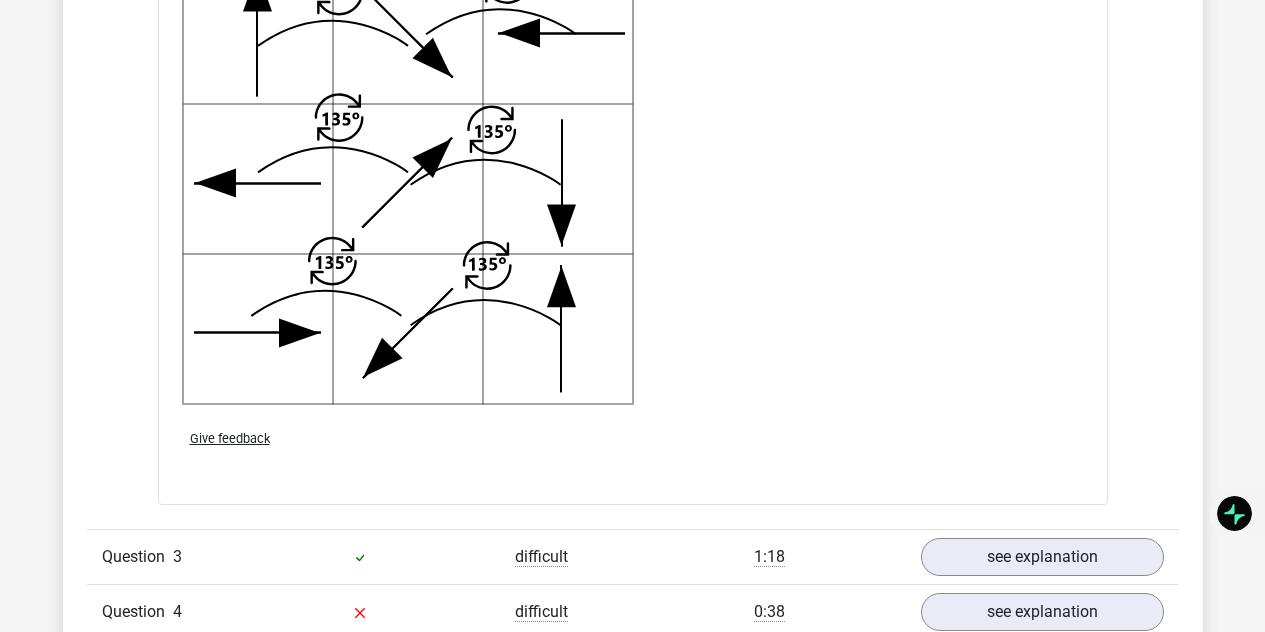 scroll, scrollTop: 2700, scrollLeft: 0, axis: vertical 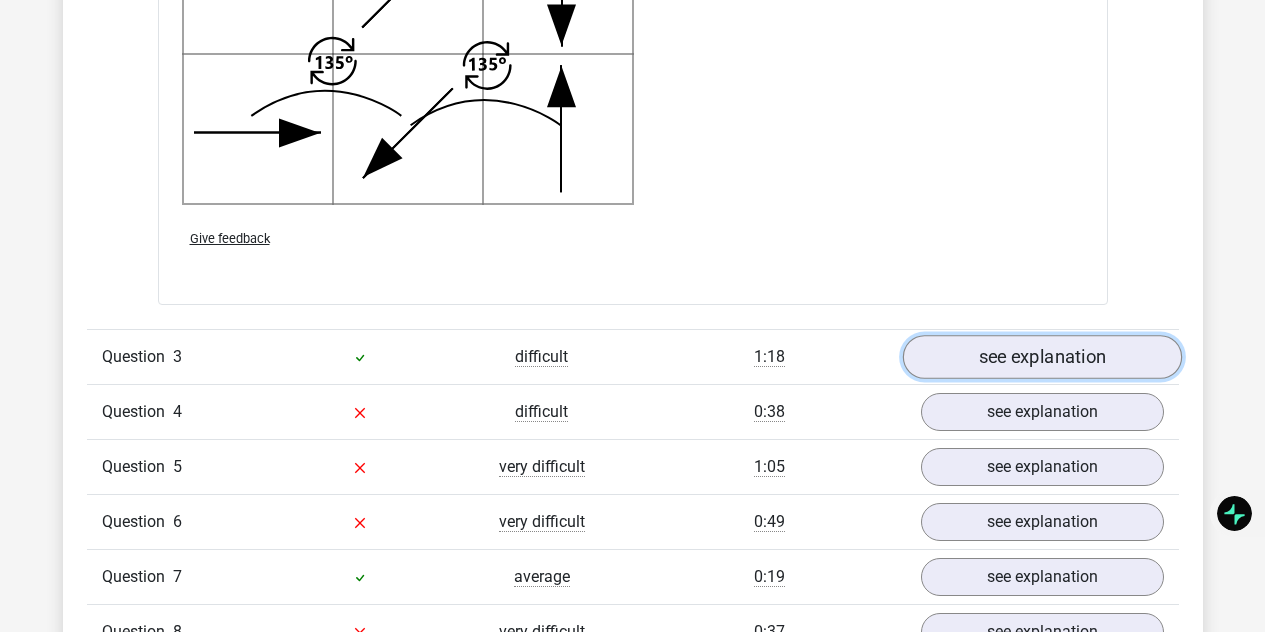 click on "see explanation" at bounding box center [1041, 357] 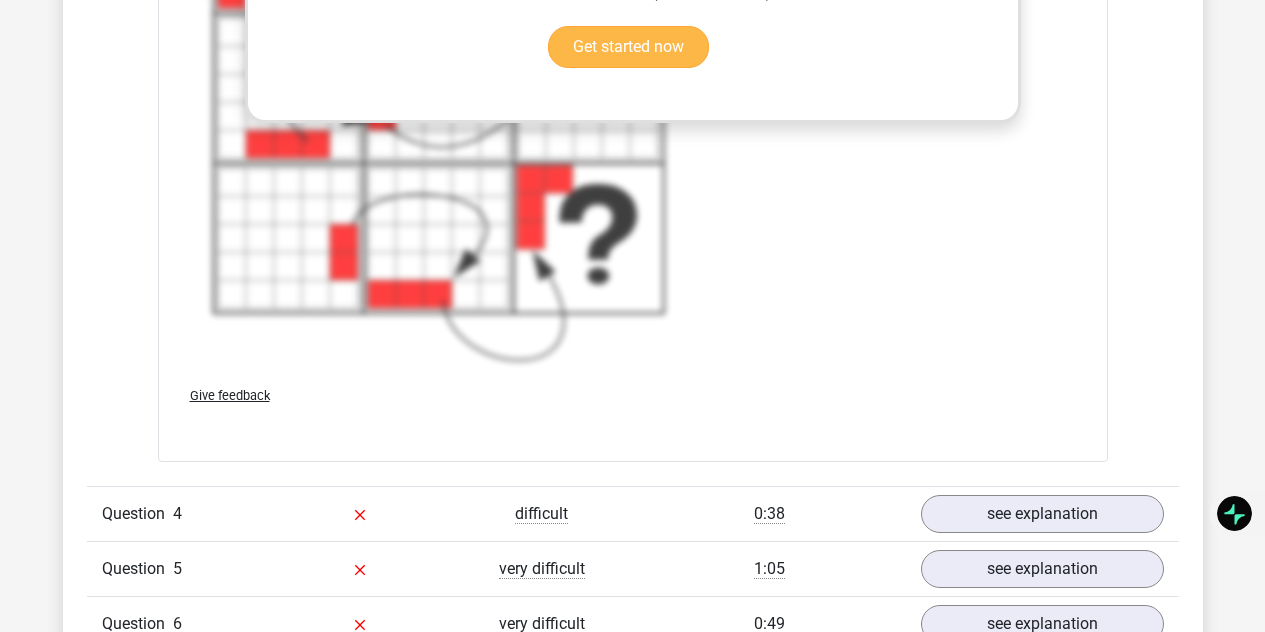scroll, scrollTop: 4200, scrollLeft: 0, axis: vertical 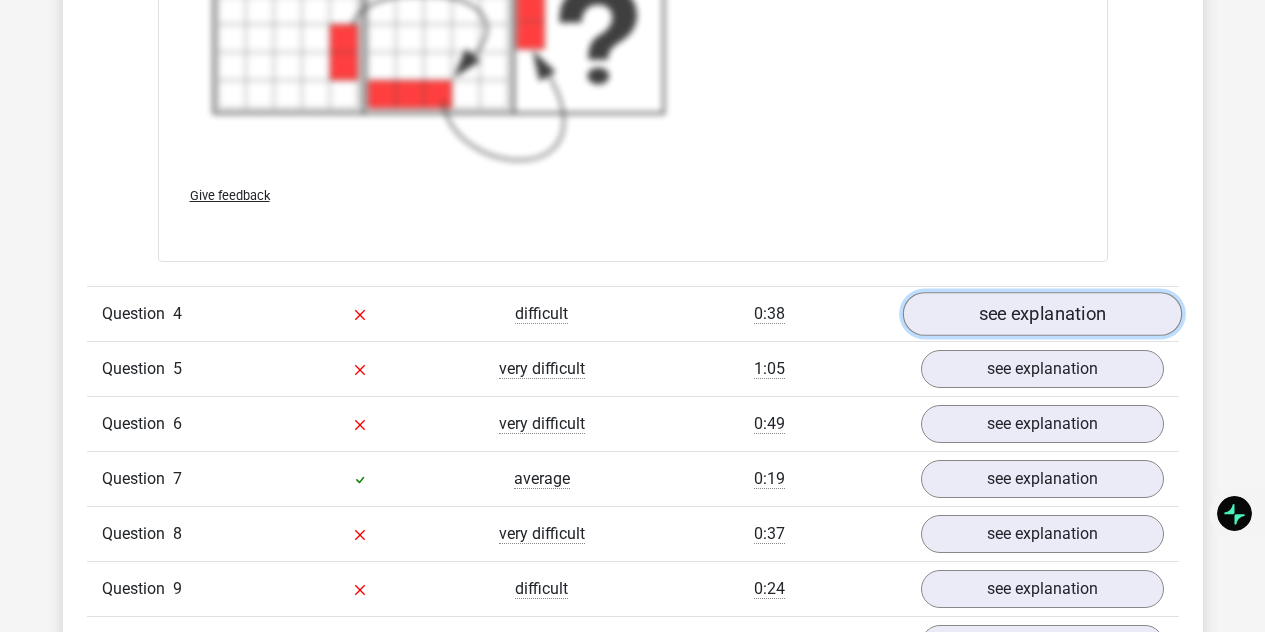 click on "see explanation" at bounding box center (1041, 314) 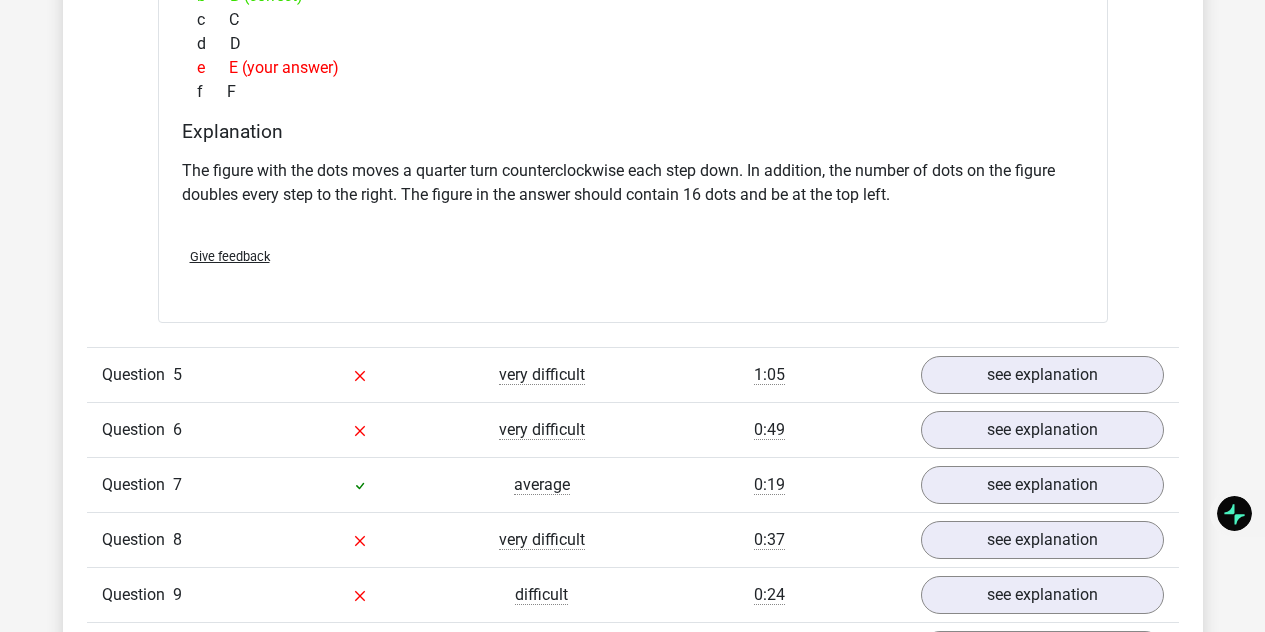scroll, scrollTop: 5200, scrollLeft: 0, axis: vertical 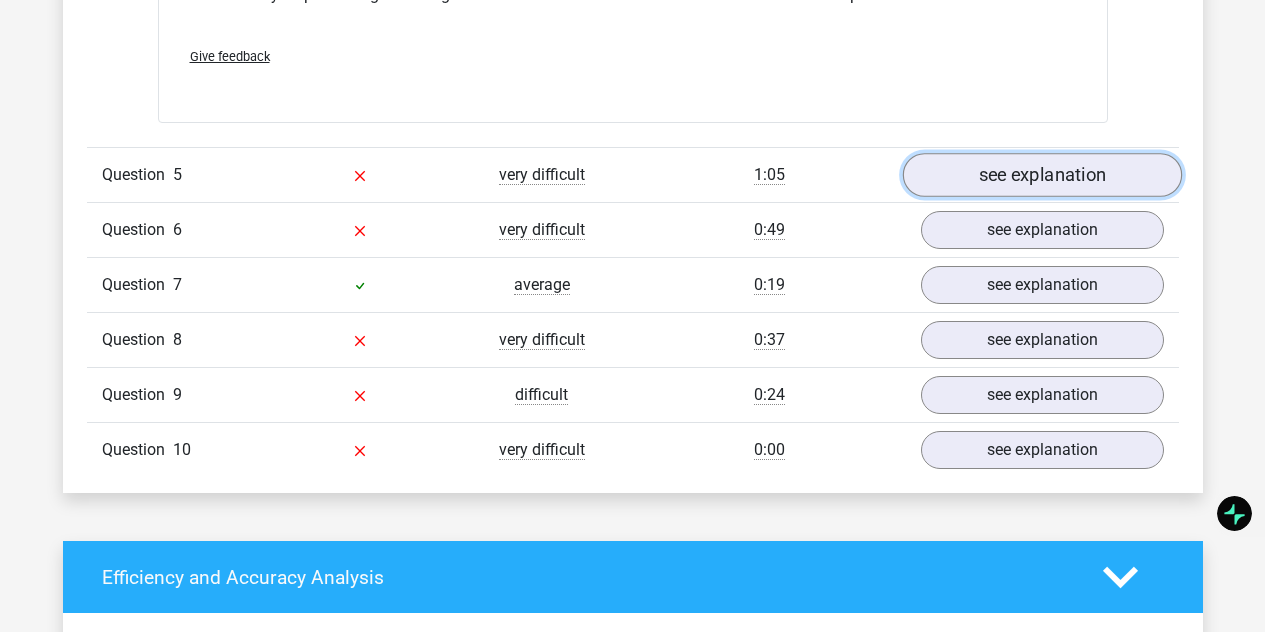 click on "see explanation" at bounding box center (1041, 175) 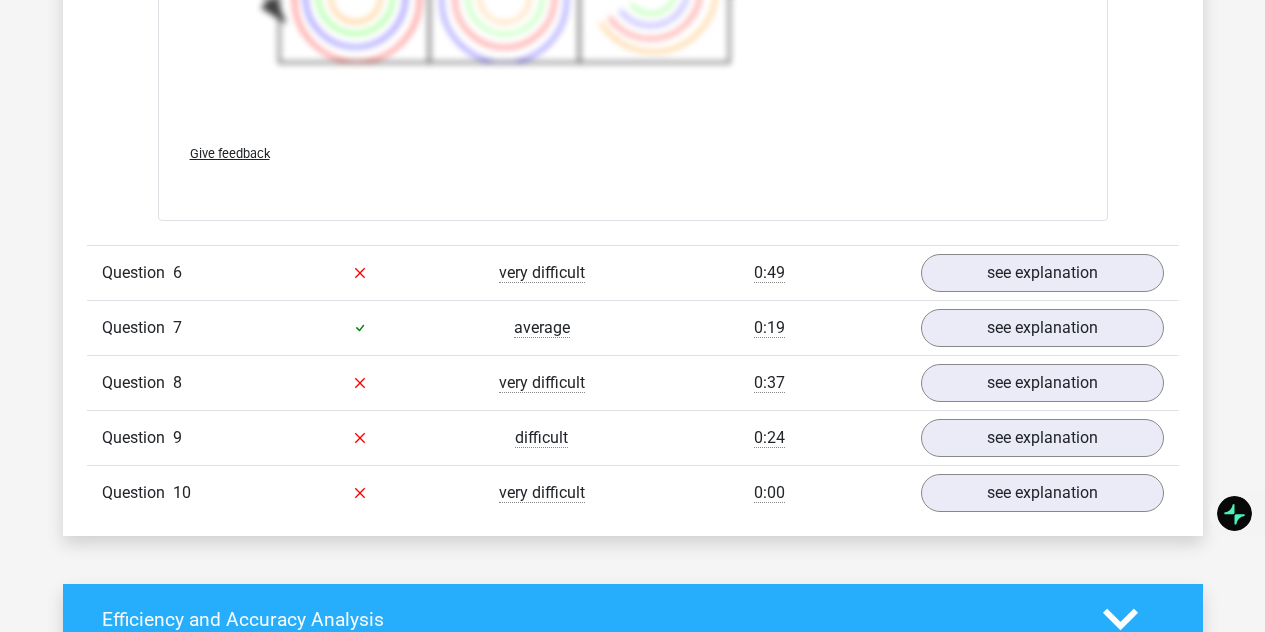 scroll, scrollTop: 6600, scrollLeft: 0, axis: vertical 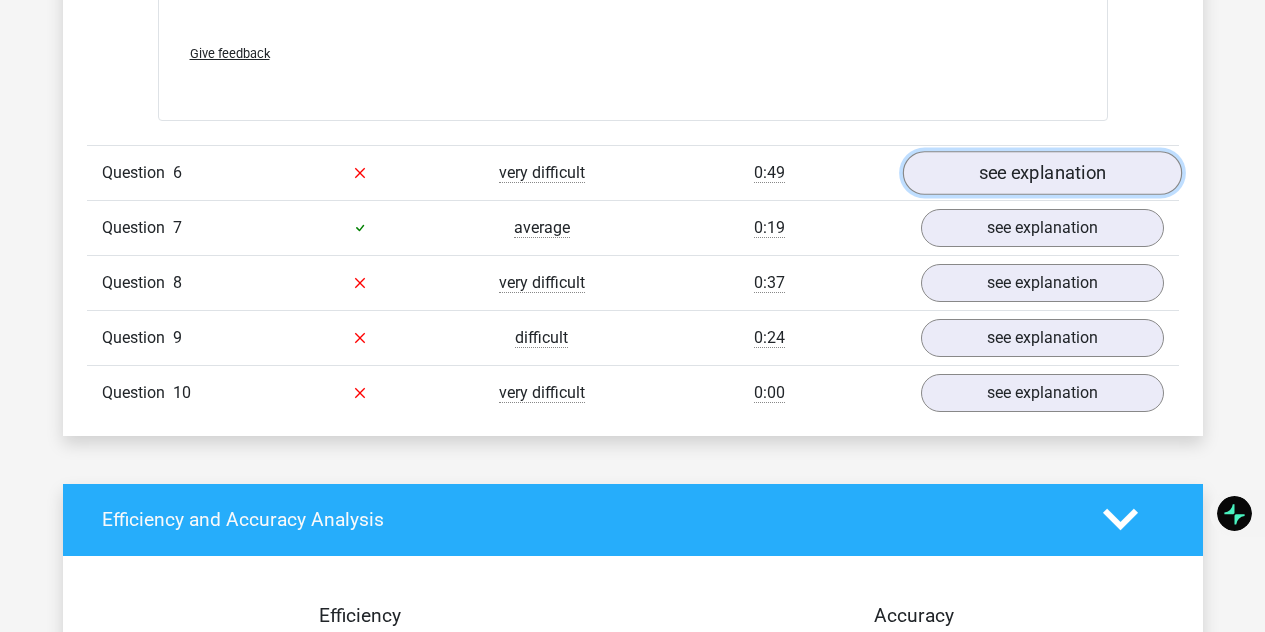 click on "see explanation" at bounding box center (1041, 173) 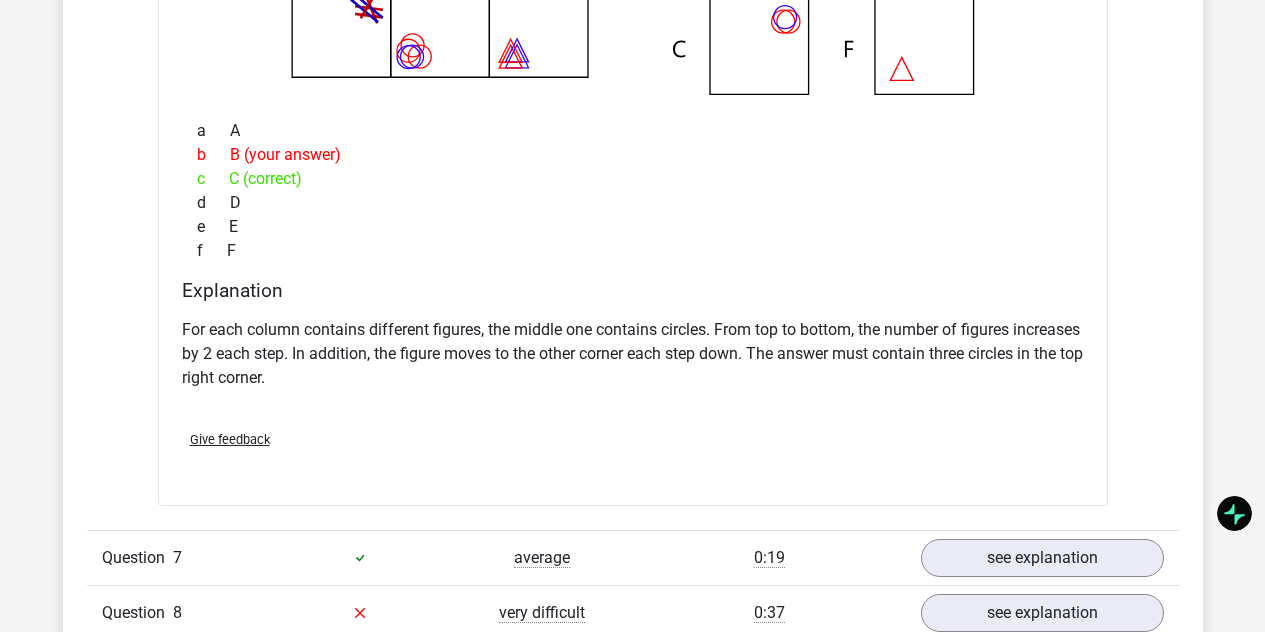 scroll, scrollTop: 7400, scrollLeft: 0, axis: vertical 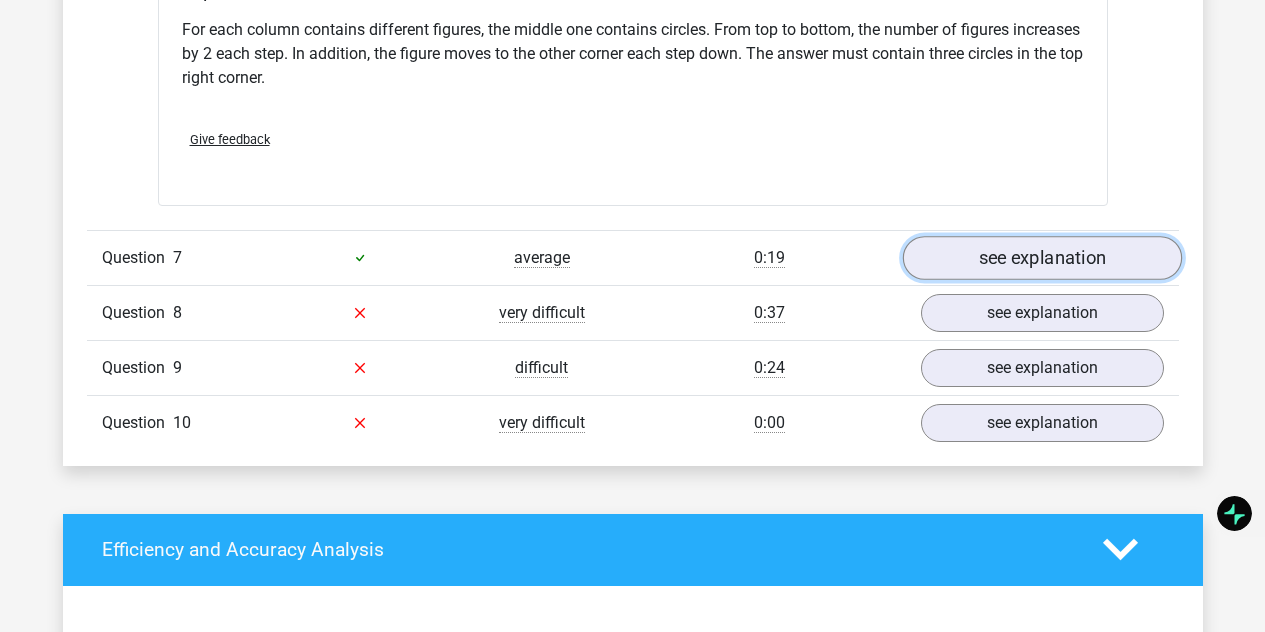 click on "see explanation" at bounding box center [1041, 258] 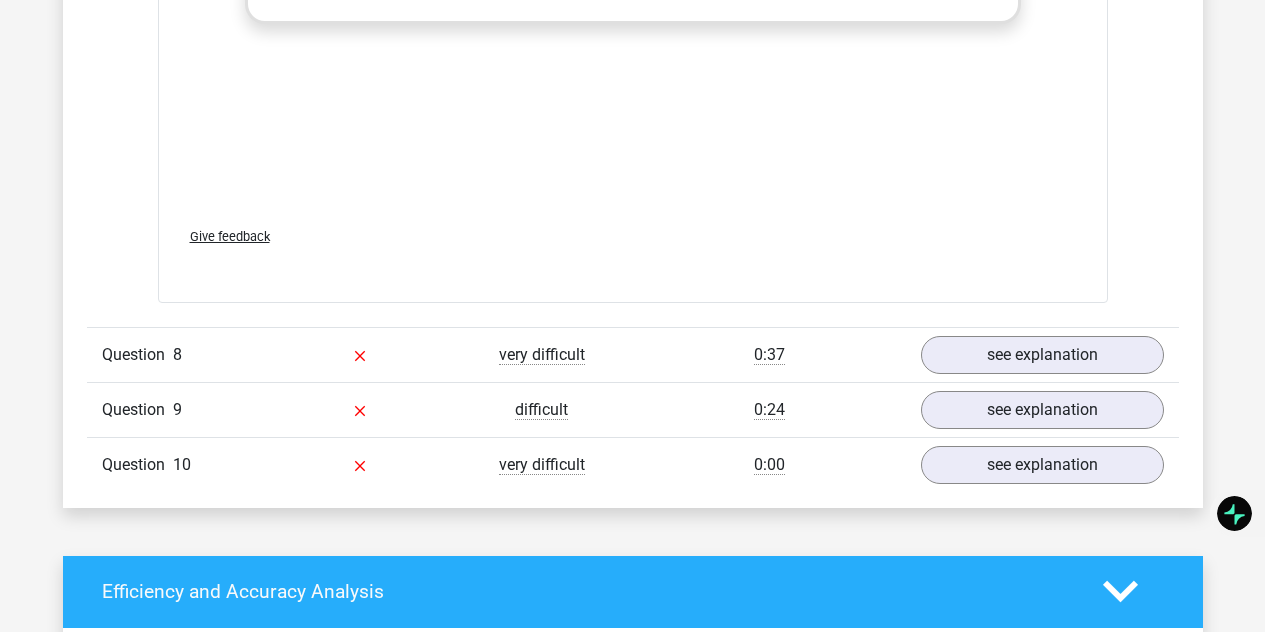 scroll, scrollTop: 8800, scrollLeft: 0, axis: vertical 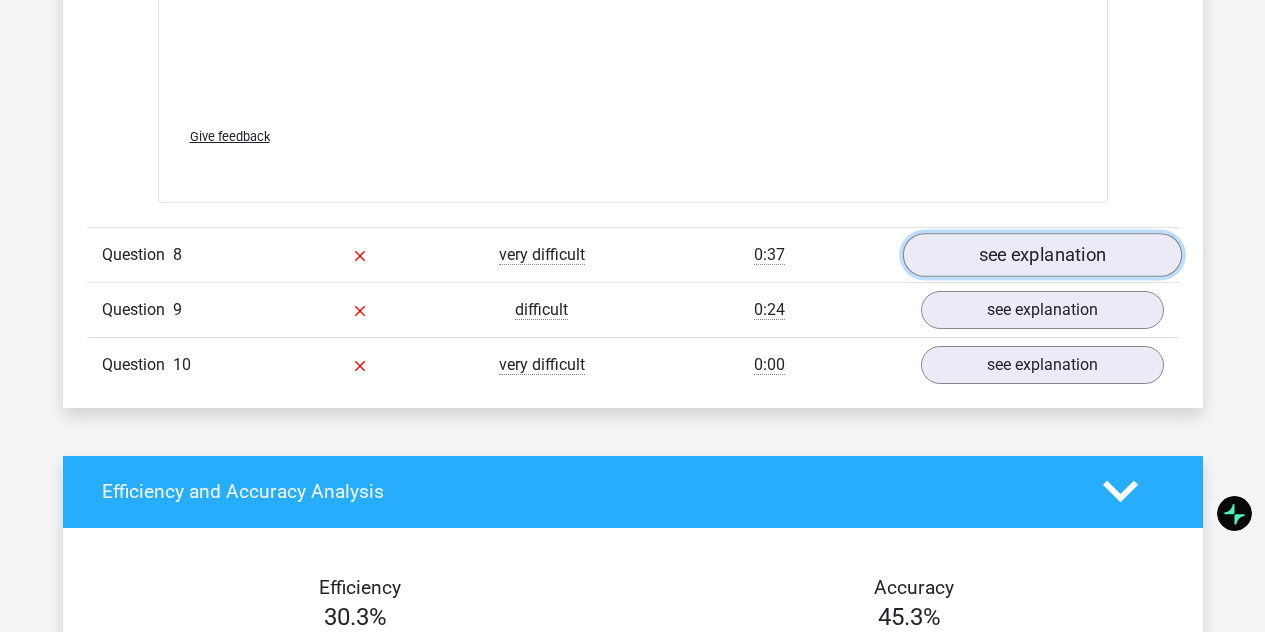 click on "see explanation" at bounding box center [1041, 255] 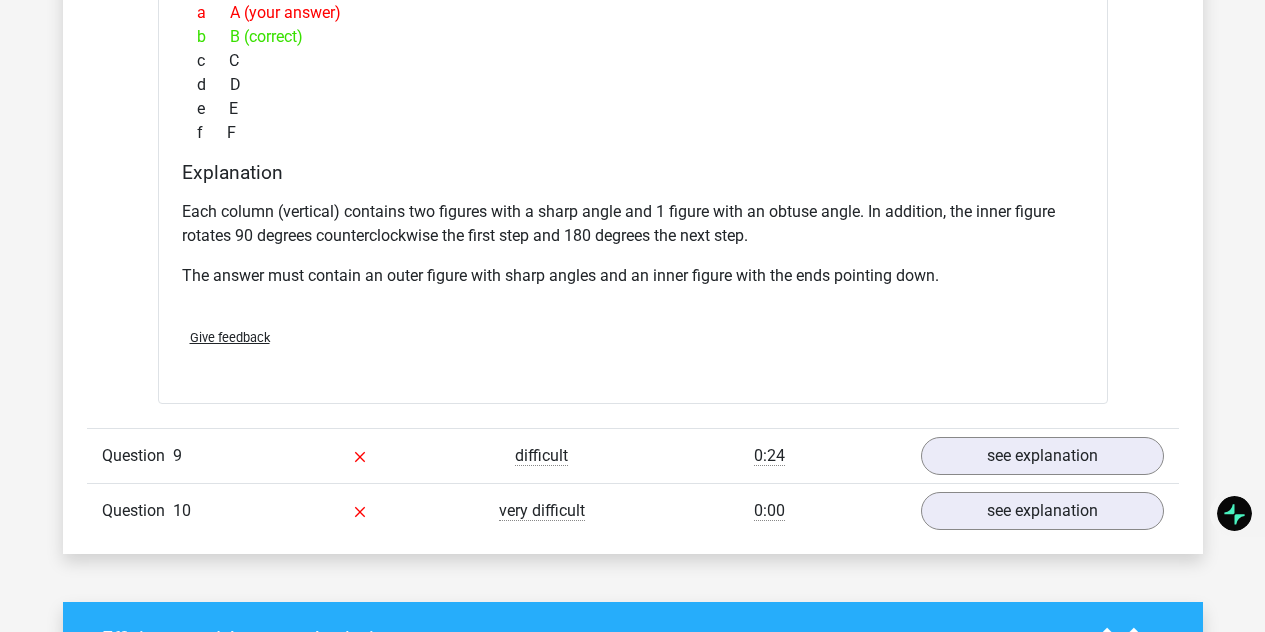 scroll, scrollTop: 9800, scrollLeft: 0, axis: vertical 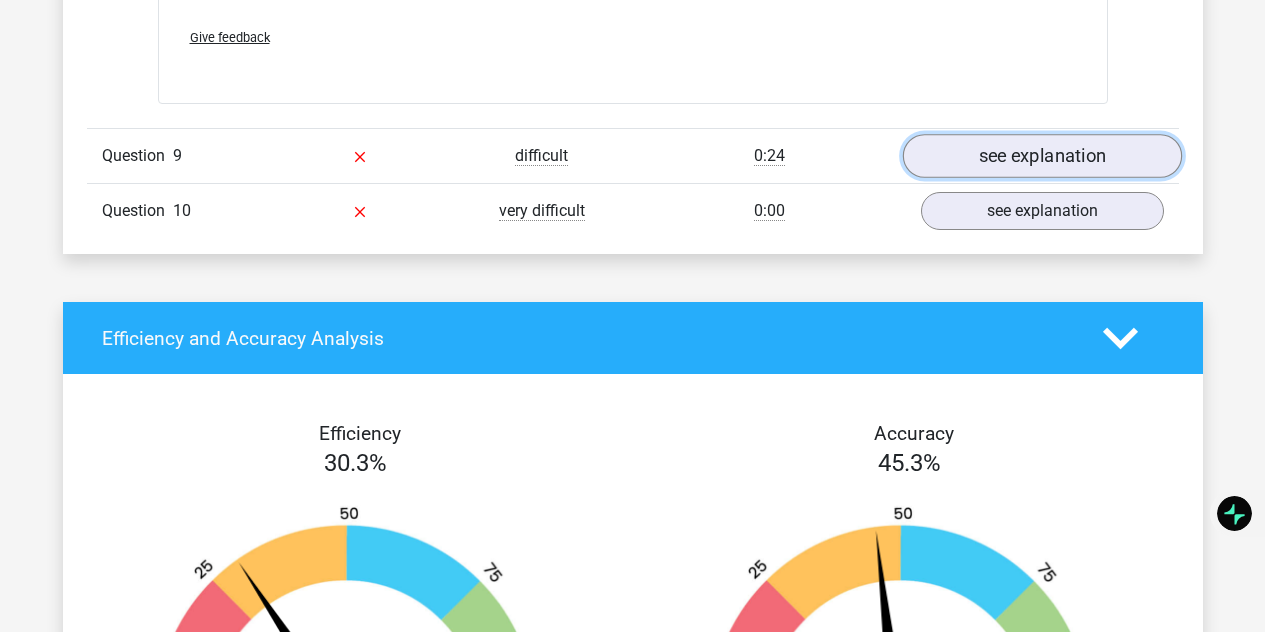 click on "see explanation" at bounding box center [1041, 156] 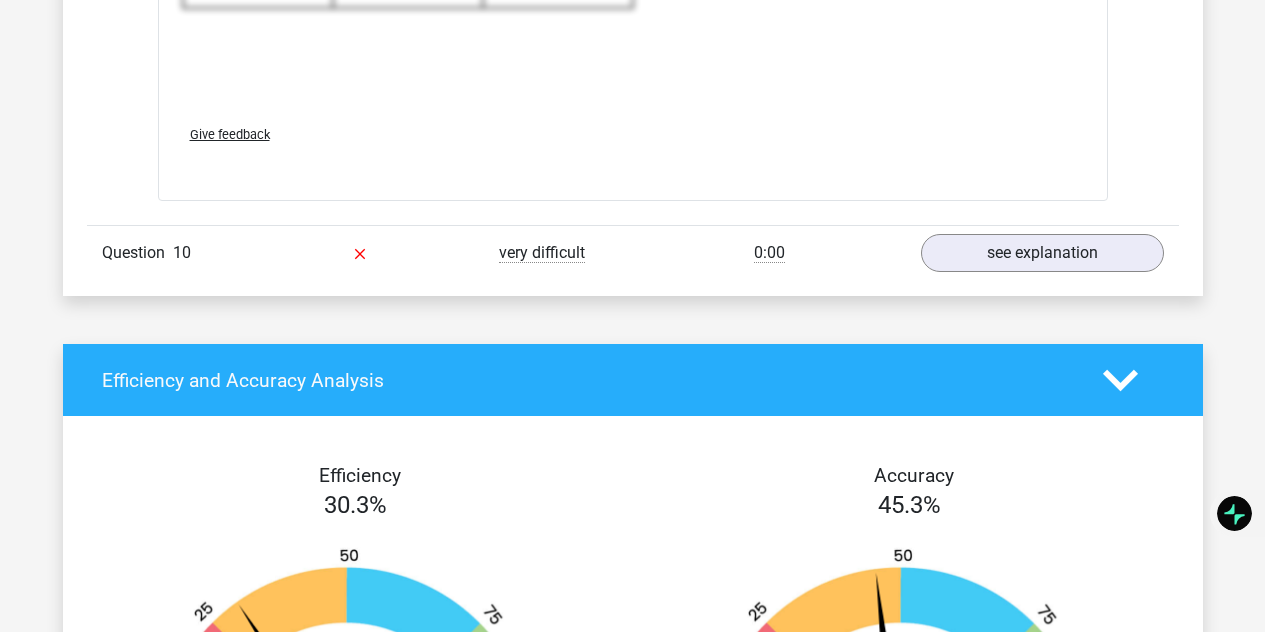 scroll, scrollTop: 11200, scrollLeft: 0, axis: vertical 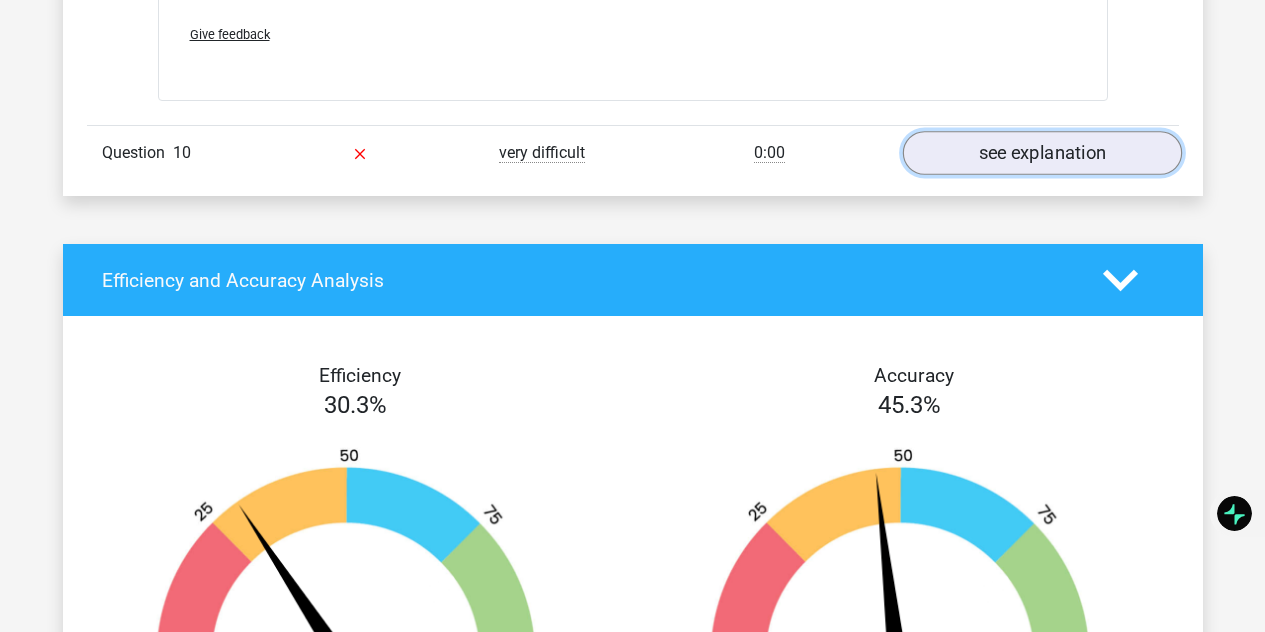 click on "see explanation" at bounding box center [1041, 154] 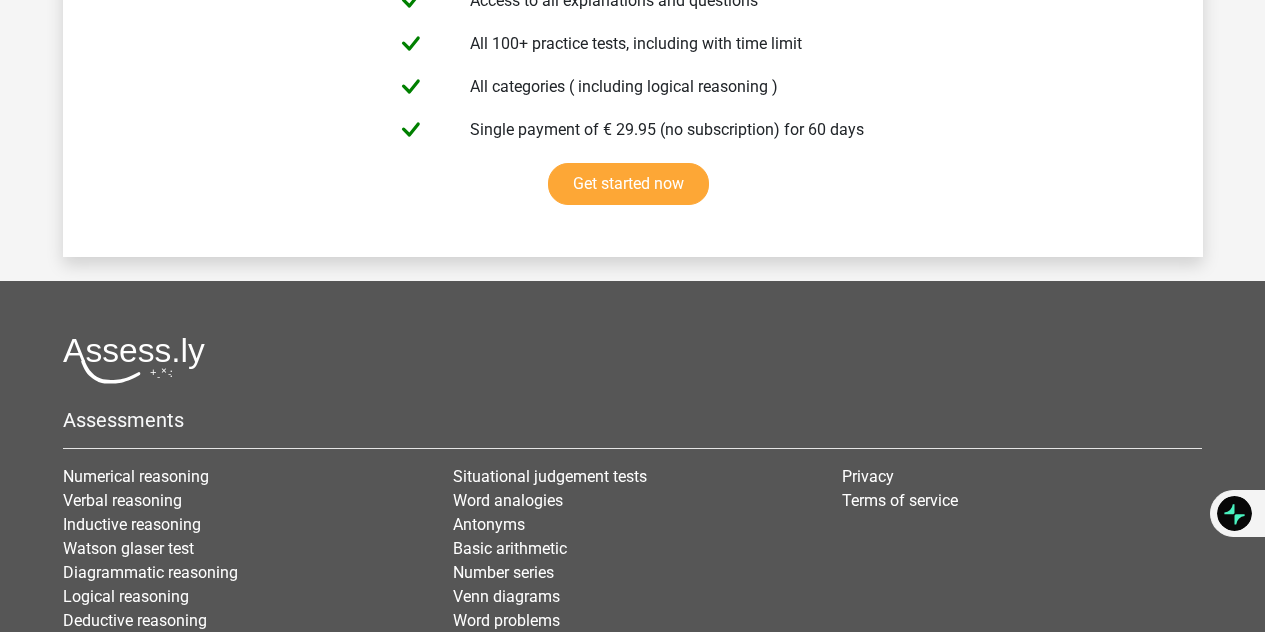 scroll, scrollTop: 14177, scrollLeft: 0, axis: vertical 